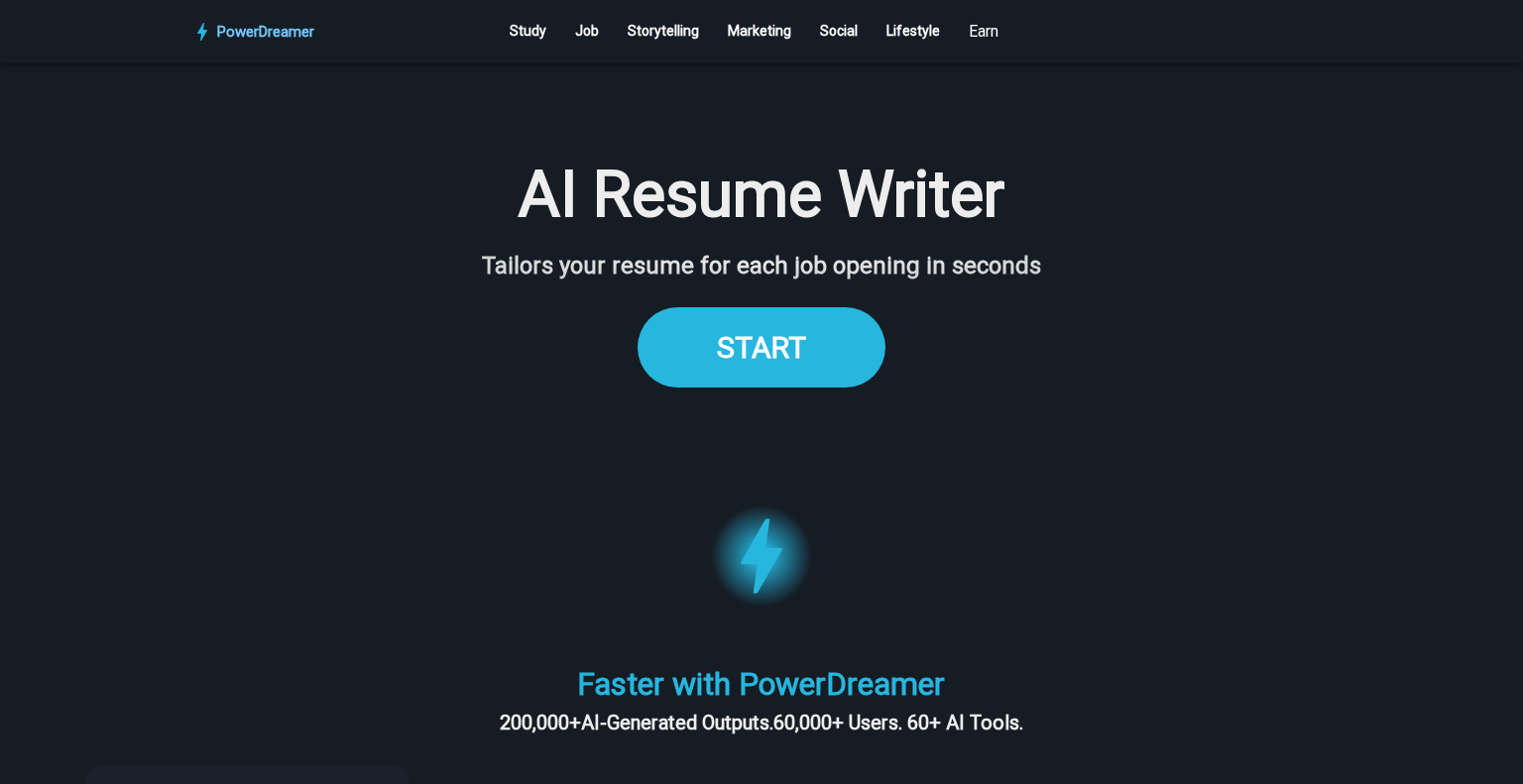 scroll, scrollTop: 0, scrollLeft: 0, axis: both 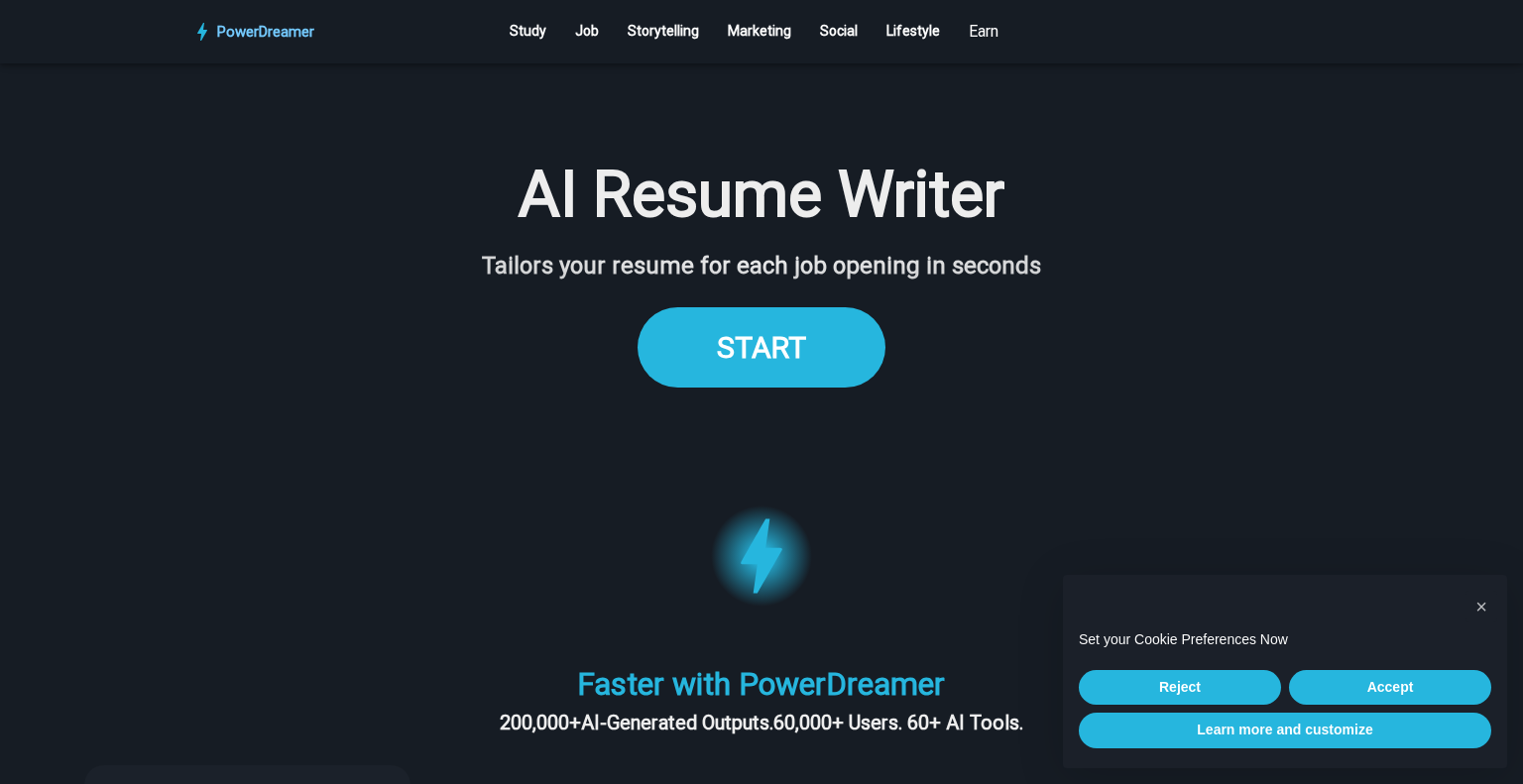 click on "START" at bounding box center (762, 347) 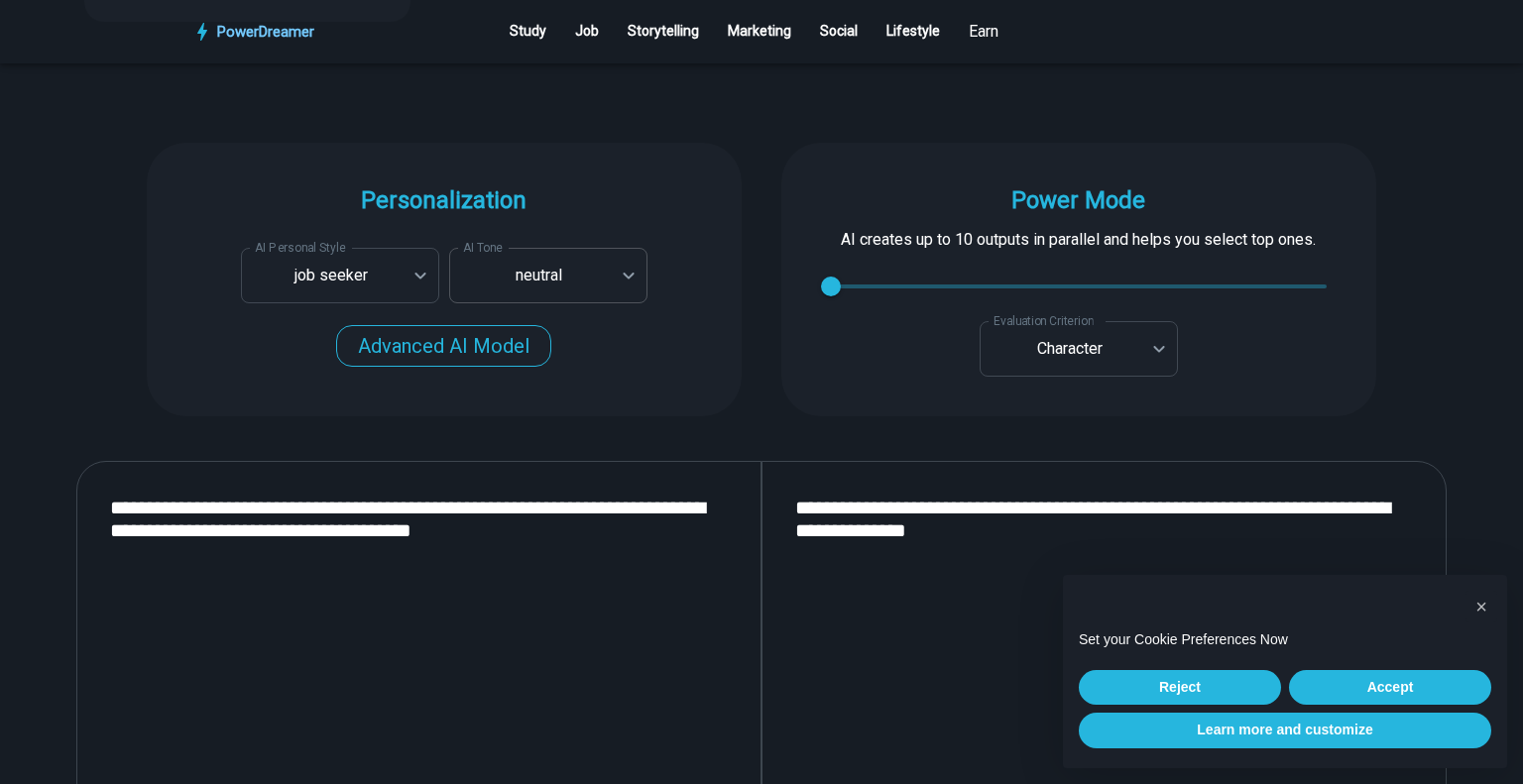 click on "neutral" at bounding box center [548, 276] 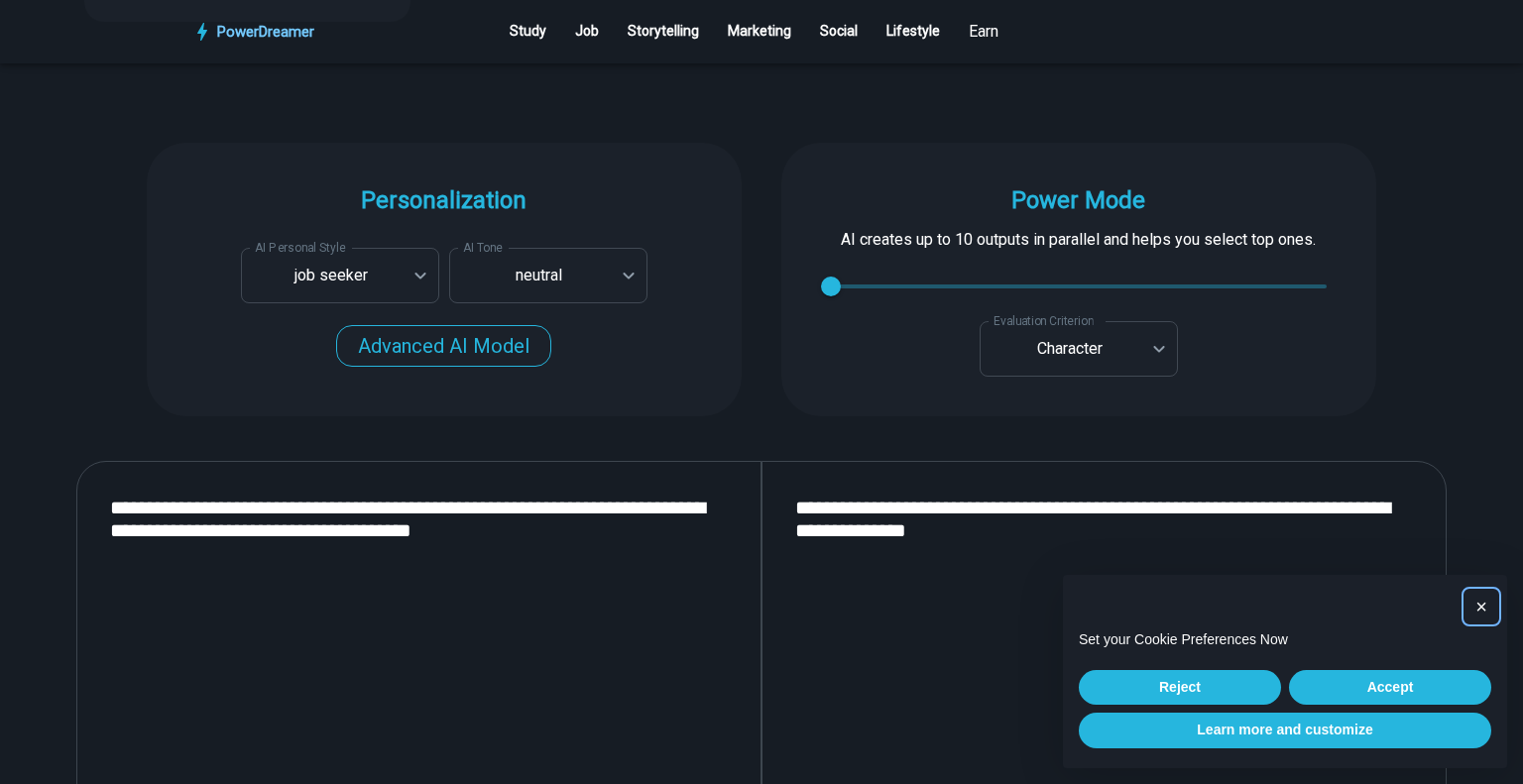 click on "×" at bounding box center [1481, 607] 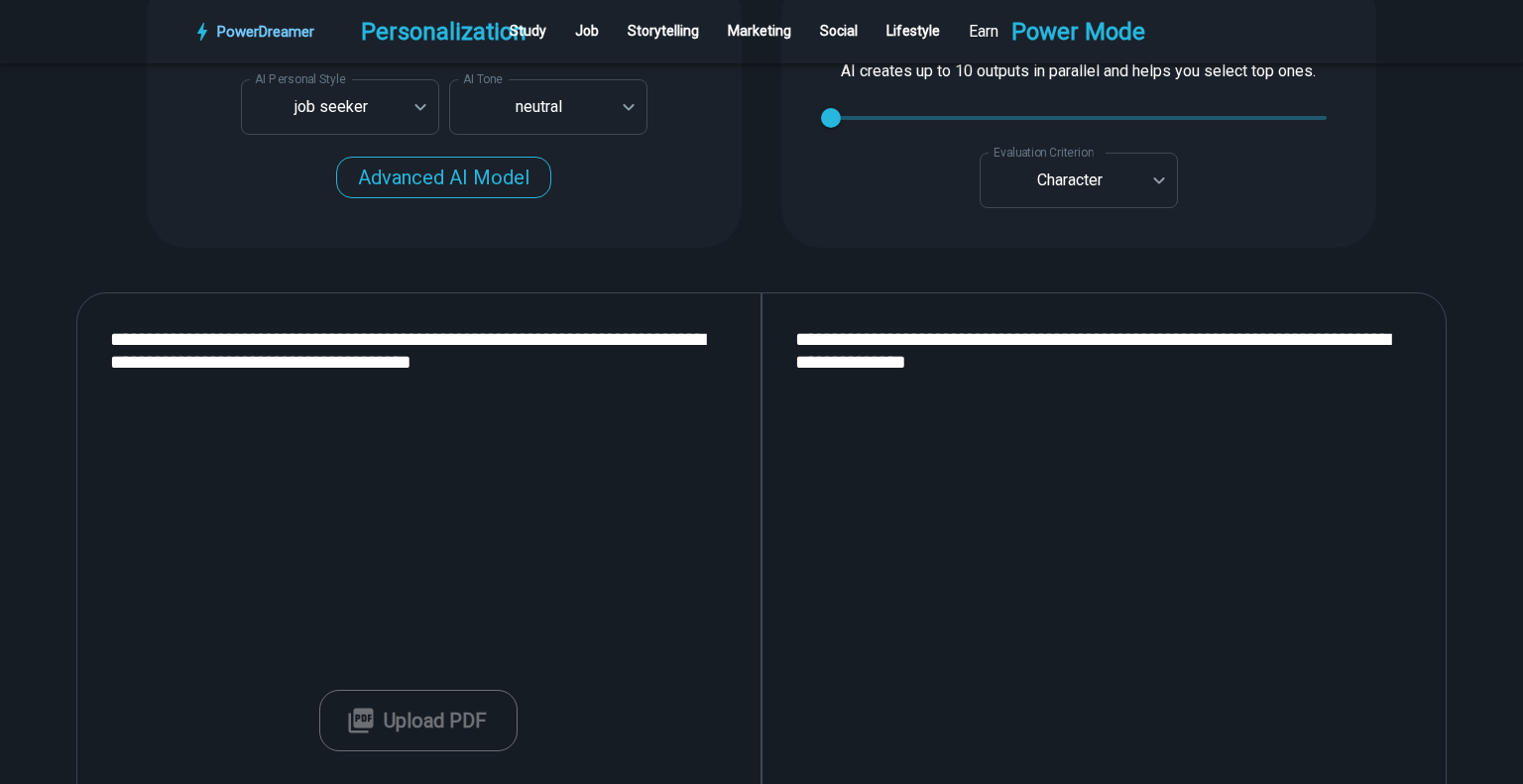 scroll, scrollTop: 4625, scrollLeft: 0, axis: vertical 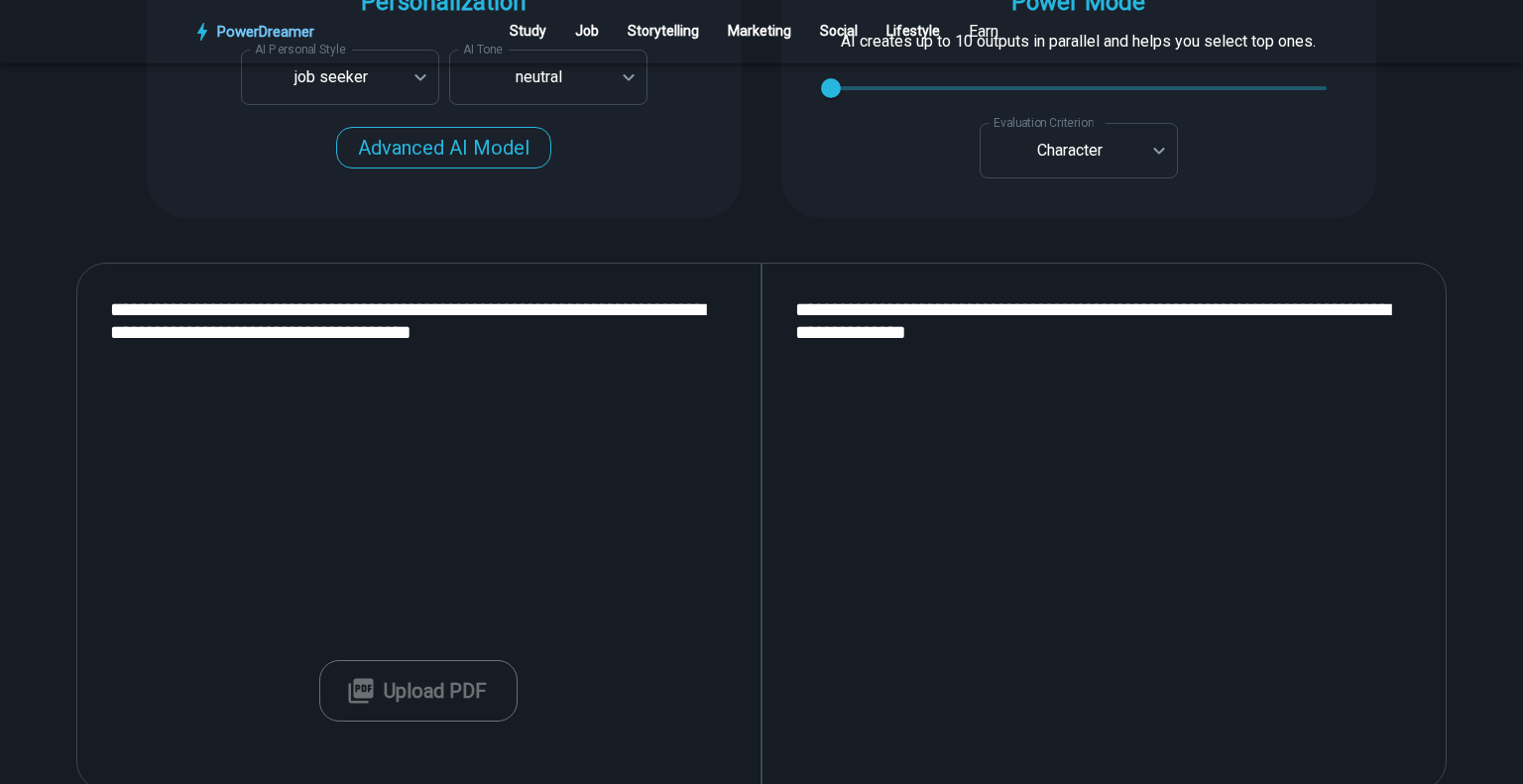 click on "Upload PDF" at bounding box center [418, 691] 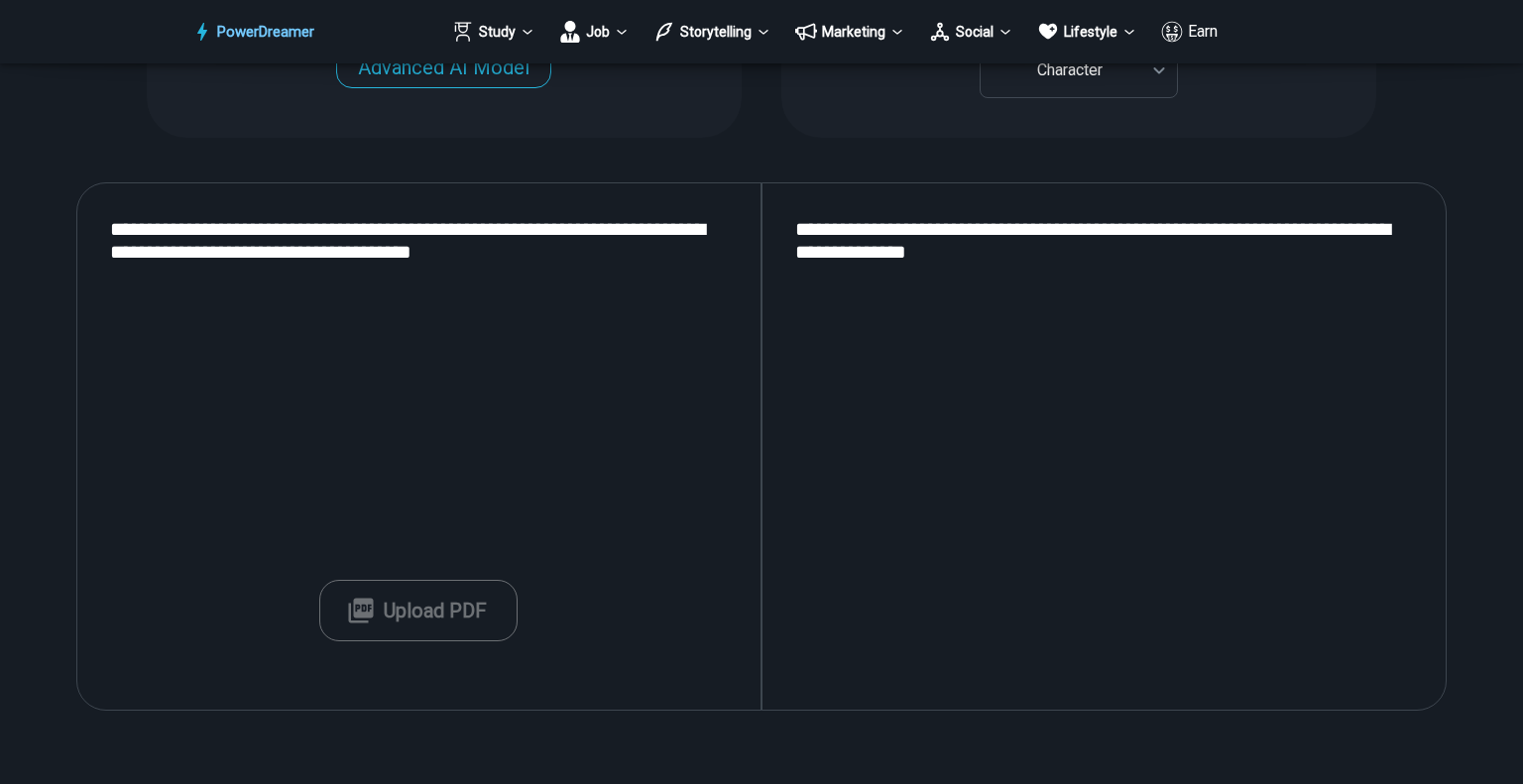 scroll, scrollTop: 2336, scrollLeft: 0, axis: vertical 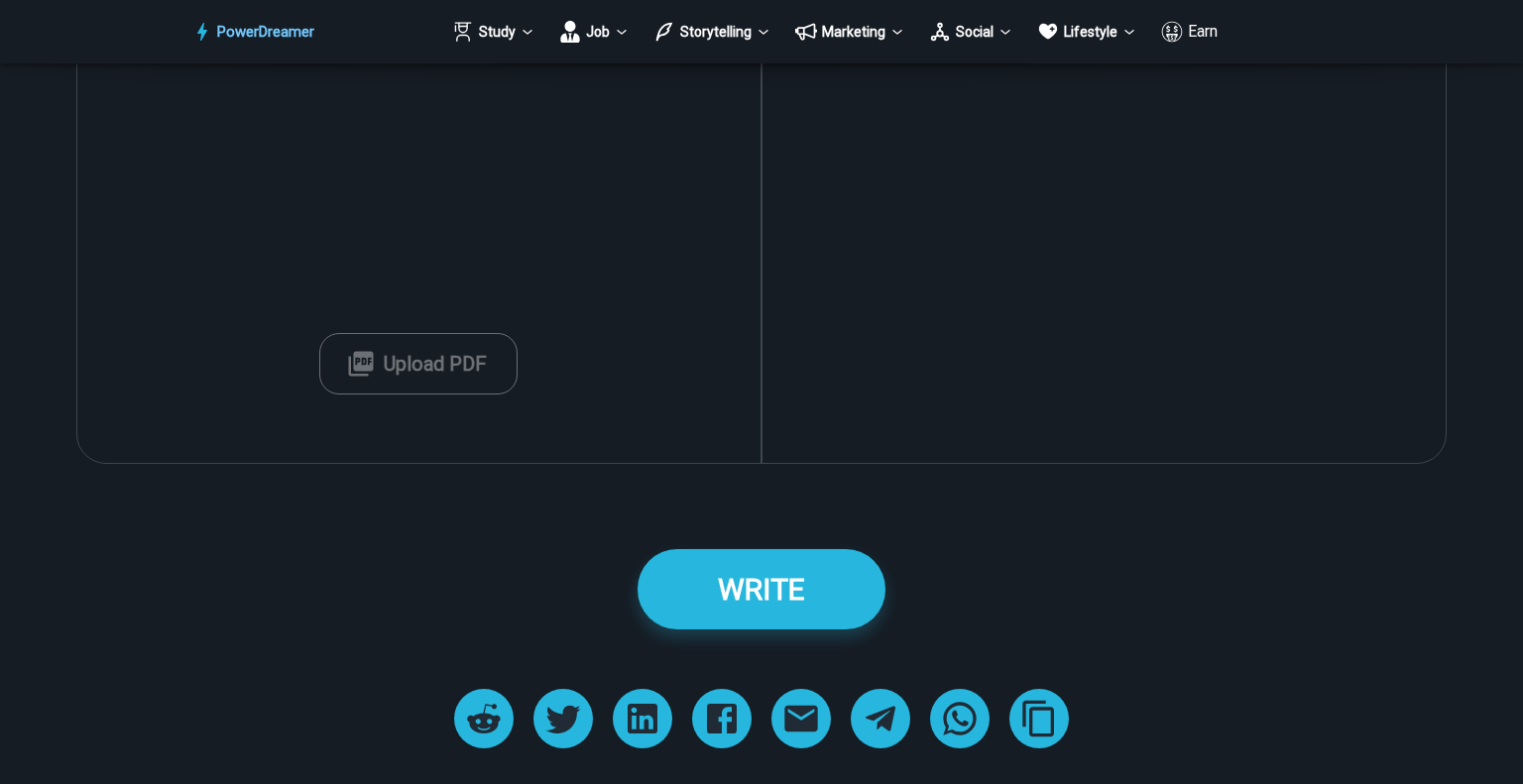 click on "Upload PDF" at bounding box center [418, 364] 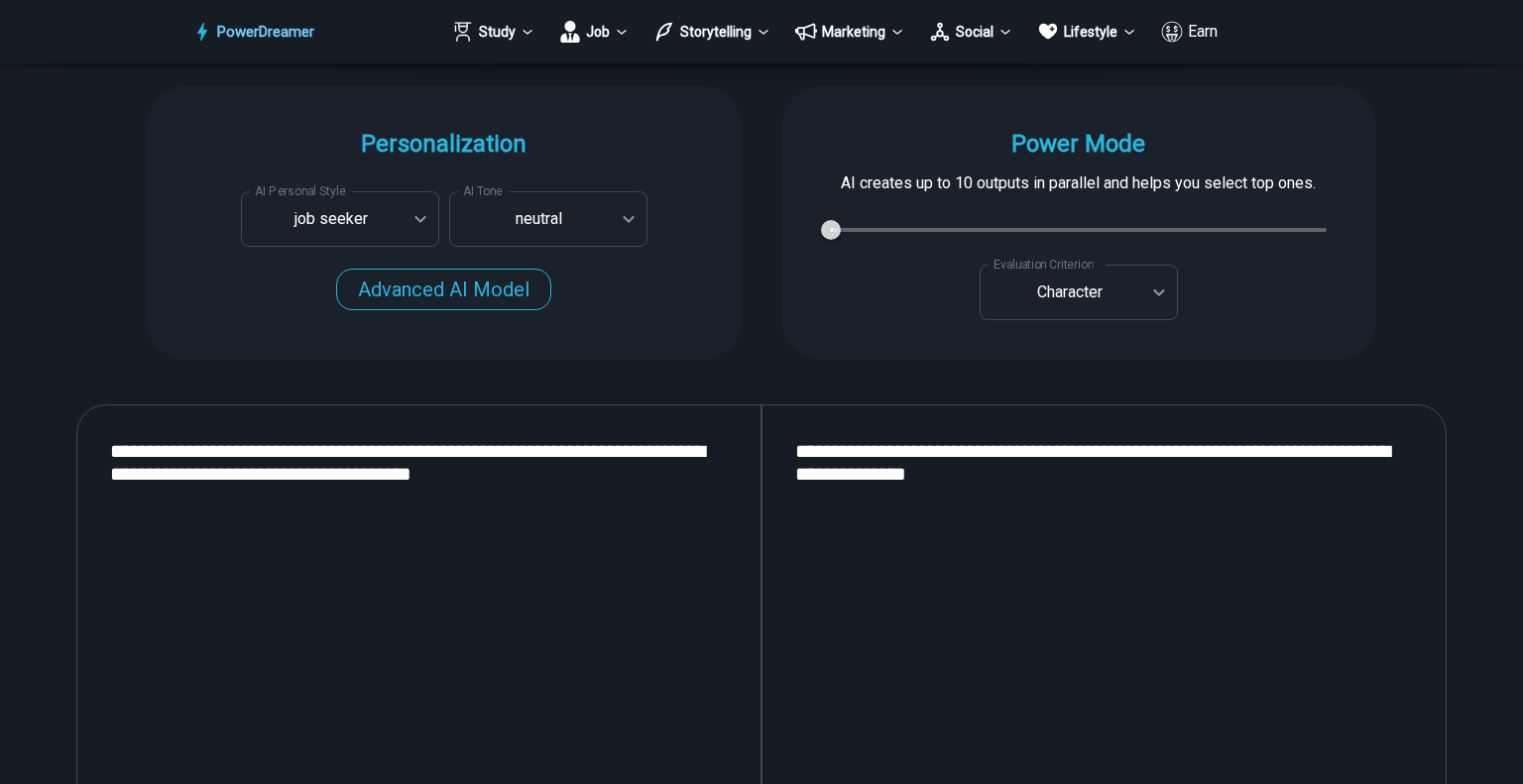 scroll, scrollTop: 1841, scrollLeft: 0, axis: vertical 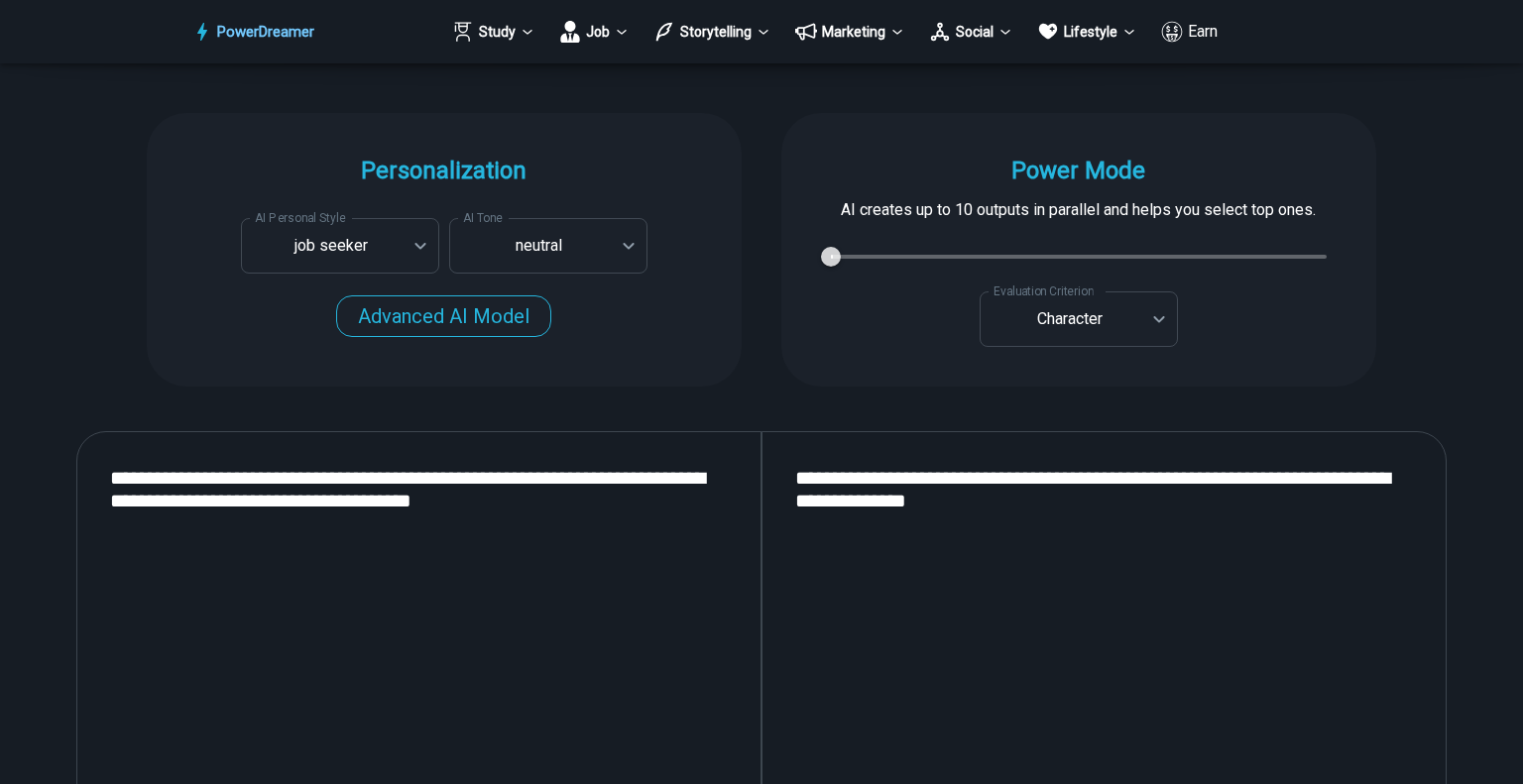 type on "**********" 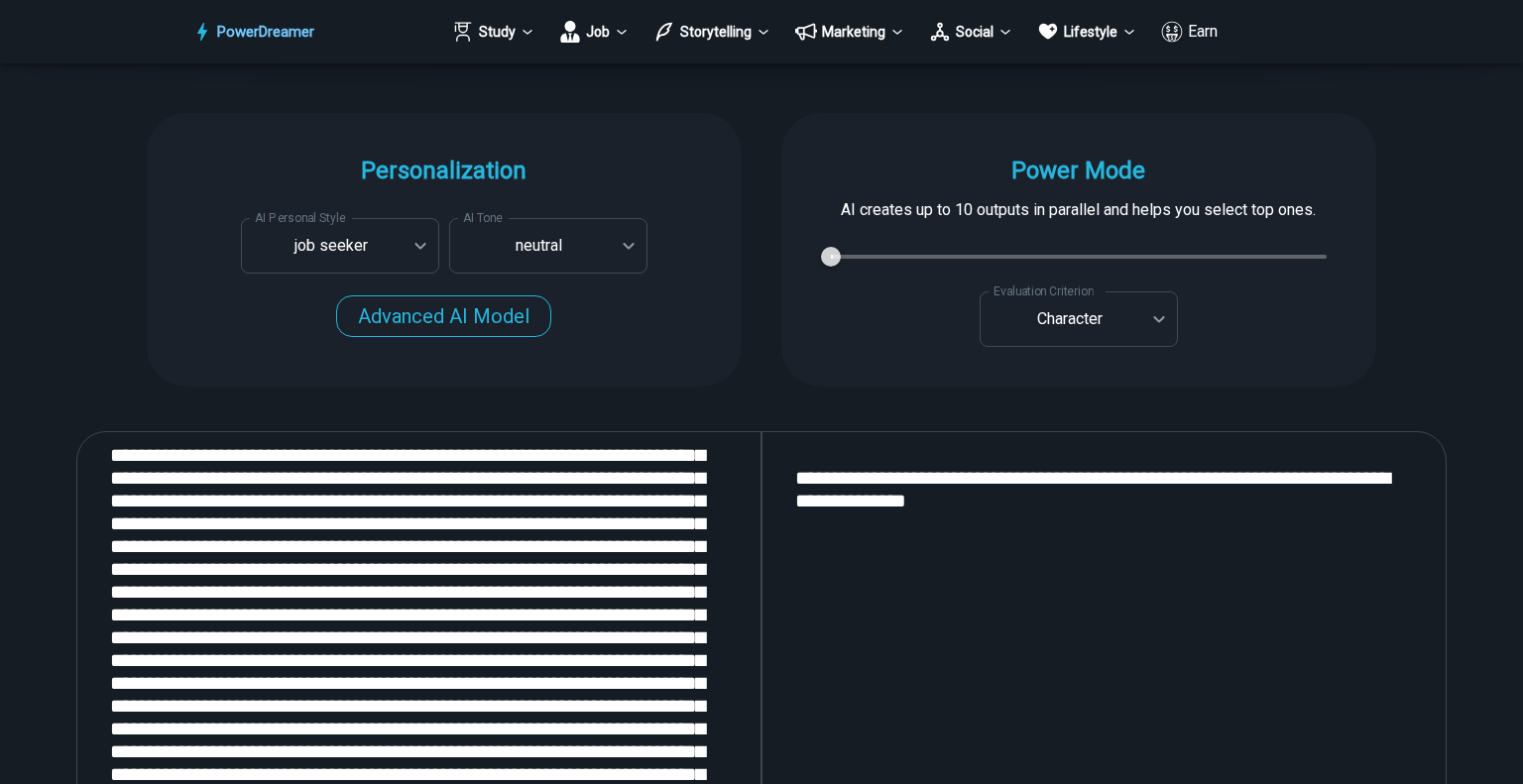 scroll, scrollTop: 496, scrollLeft: 0, axis: vertical 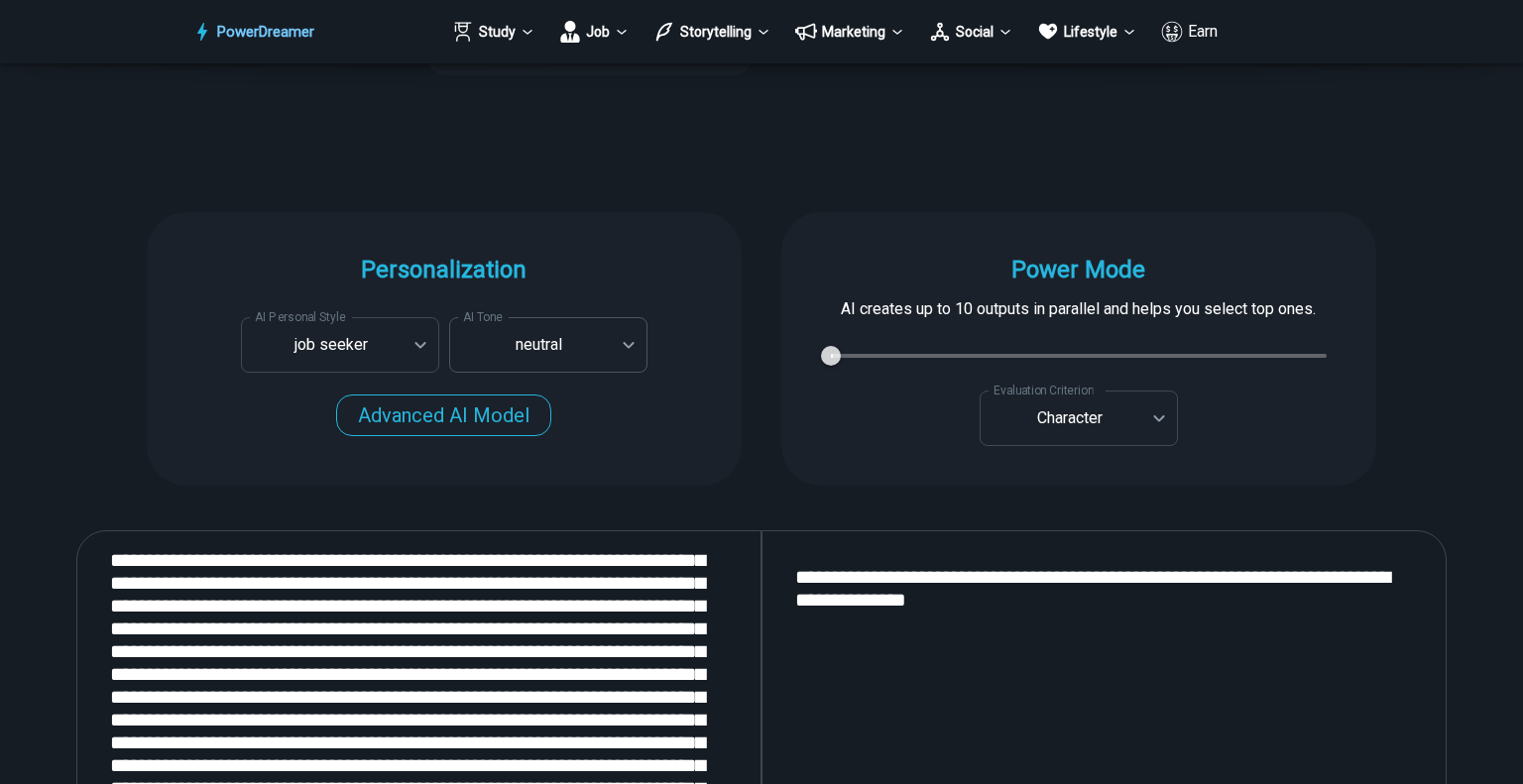 drag, startPoint x: 659, startPoint y: 364, endPoint x: 635, endPoint y: 365, distance: 24.020824 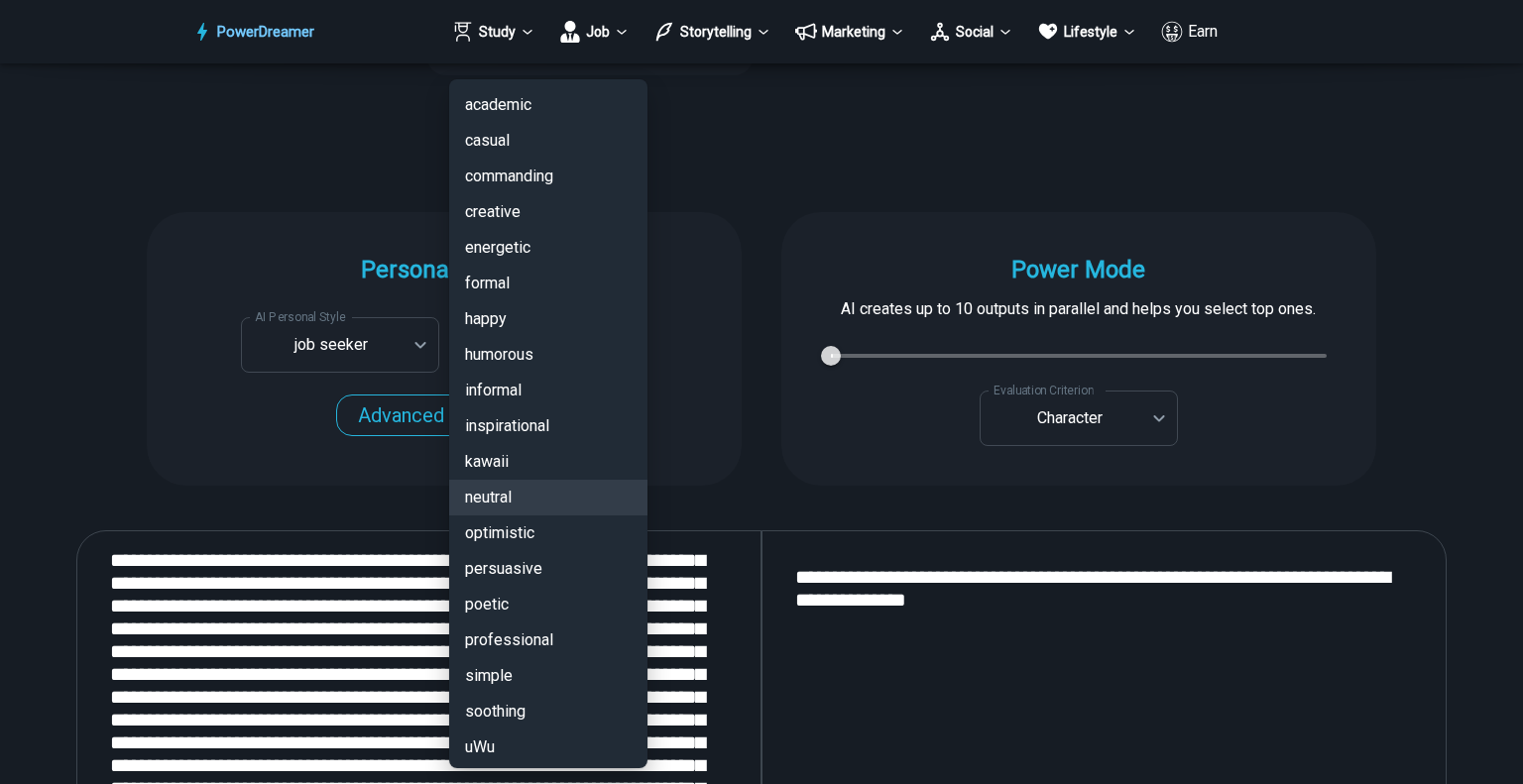 scroll, scrollTop: 40, scrollLeft: 0, axis: vertical 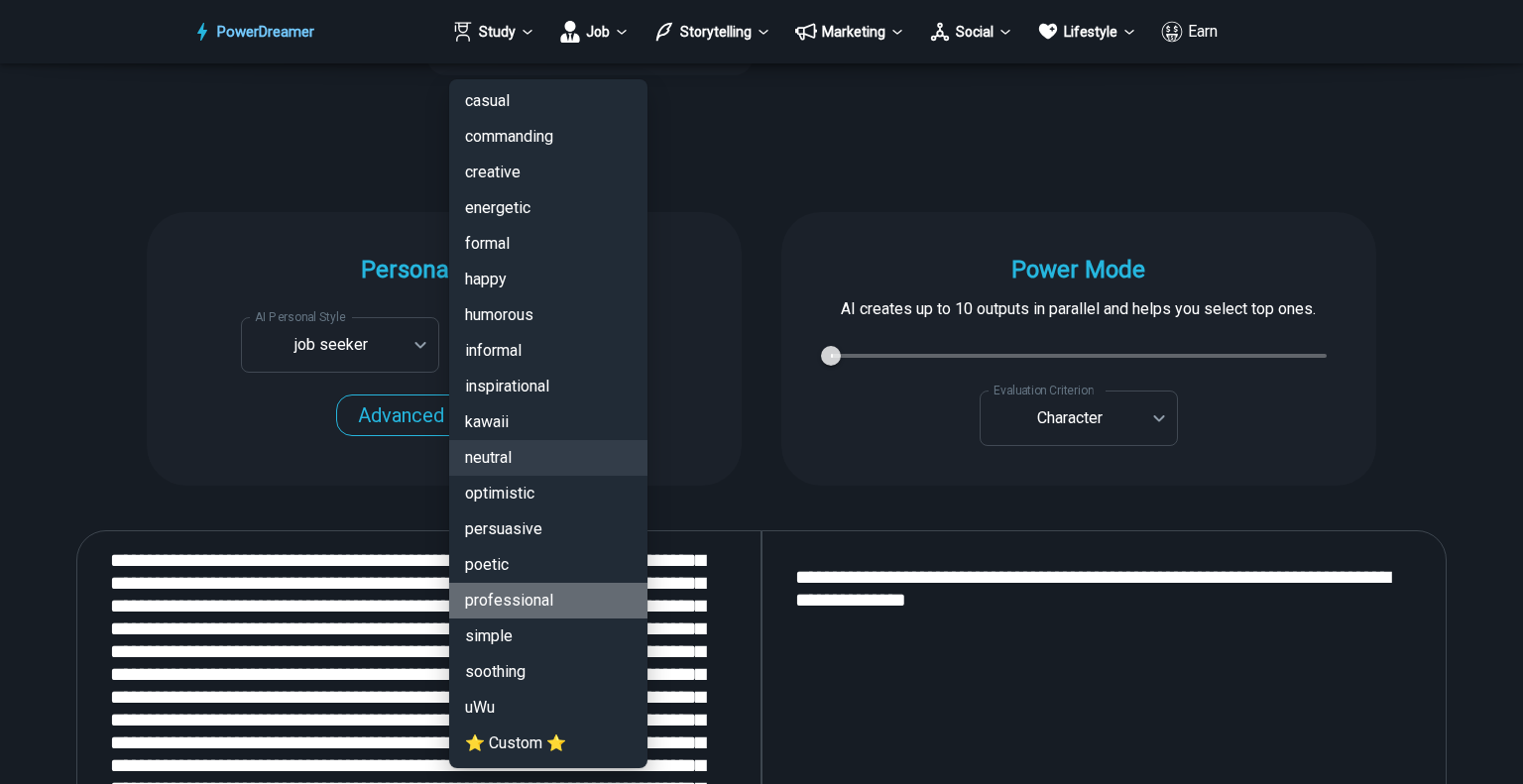 click on "professional" at bounding box center (548, 601) 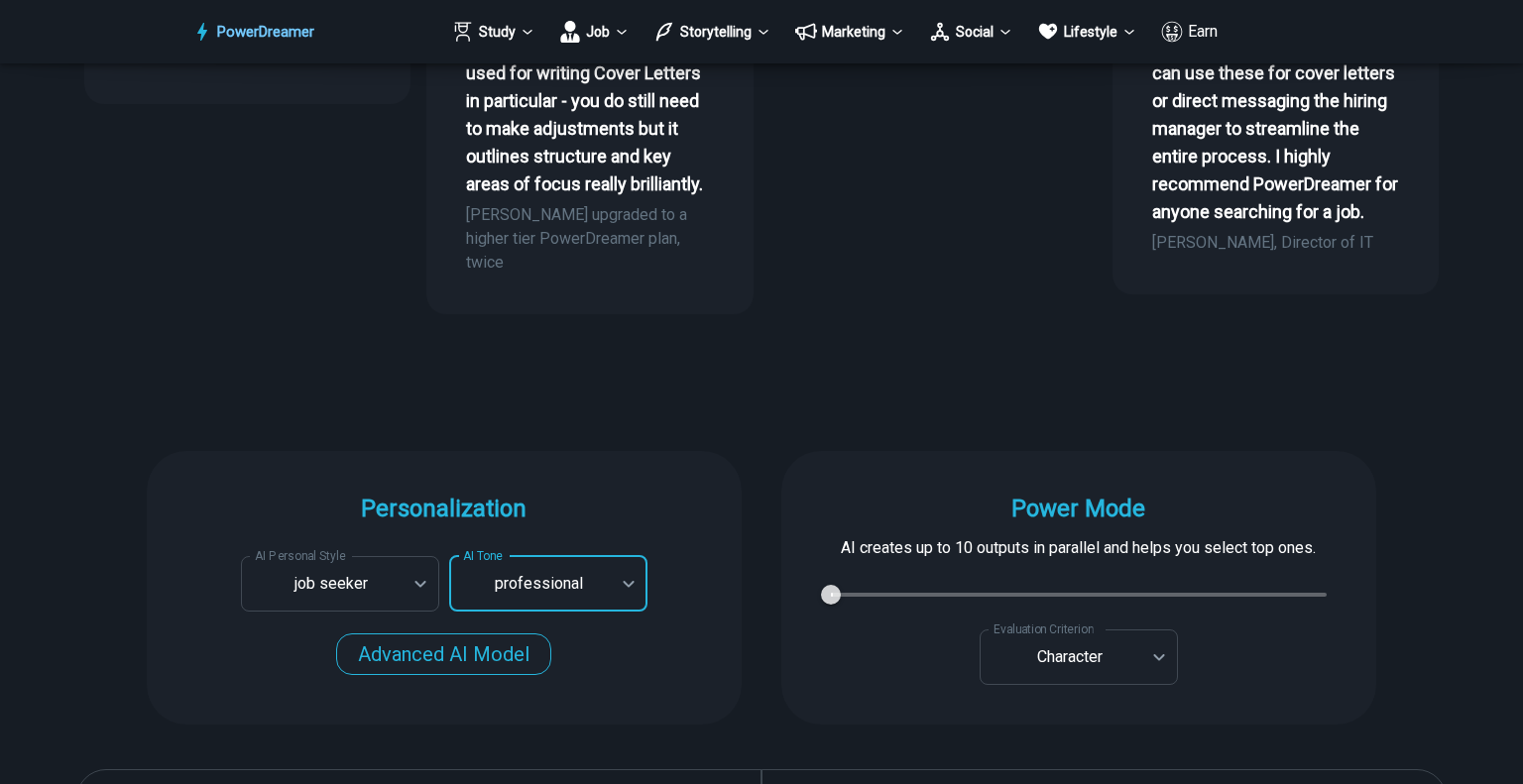 scroll, scrollTop: 1444, scrollLeft: 0, axis: vertical 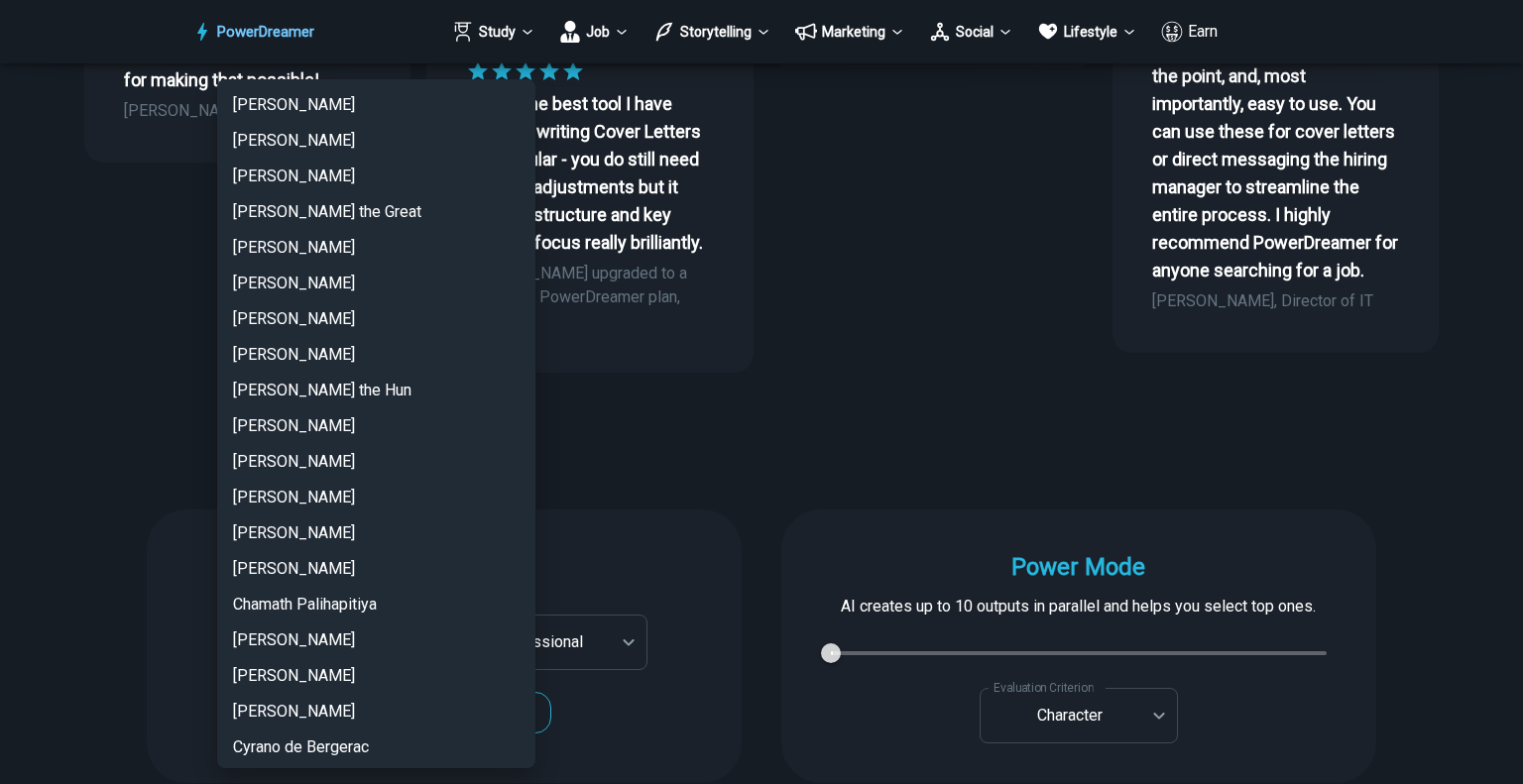 click on "PowerDreamer Study Job Storytelling Marketing Social Lifestyle Earn AI Resume Writer Tailors your resume for each job opening in seconds START Faster with PowerDreamer 214,176  AI-Generated Outputs.  60,000+ Users. 60+ AI Tools. PowerDreamer saved me a ton of stress and even more time. Highly recommend. [PERSON_NAME] is a writer and producer with experience at Morning Rush, [US_STATE] PBS, Metro Weekly and The [US_STATE] Times I received a job offer [DATE] that your awesome website helped me get. Thank you! I will be singing your praises. [PERSON_NAME] signed up to PowerDreamer [DATE] and received his job offer [DATE] Absolutely love this program!! I'm usually hesitant to pay for anything without being able to try it for free first. However, I was desperate to get resume writing help and this program far exceeded my expectations! I have been telling anyone I know looking for a job to try it. [PERSON_NAME] [PERSON_NAME], Product Manager in E-Commerce [PERSON_NAME] [PERSON_NAME] [PERSON_NAME] Personalization AI Tone" at bounding box center (762, 3146) 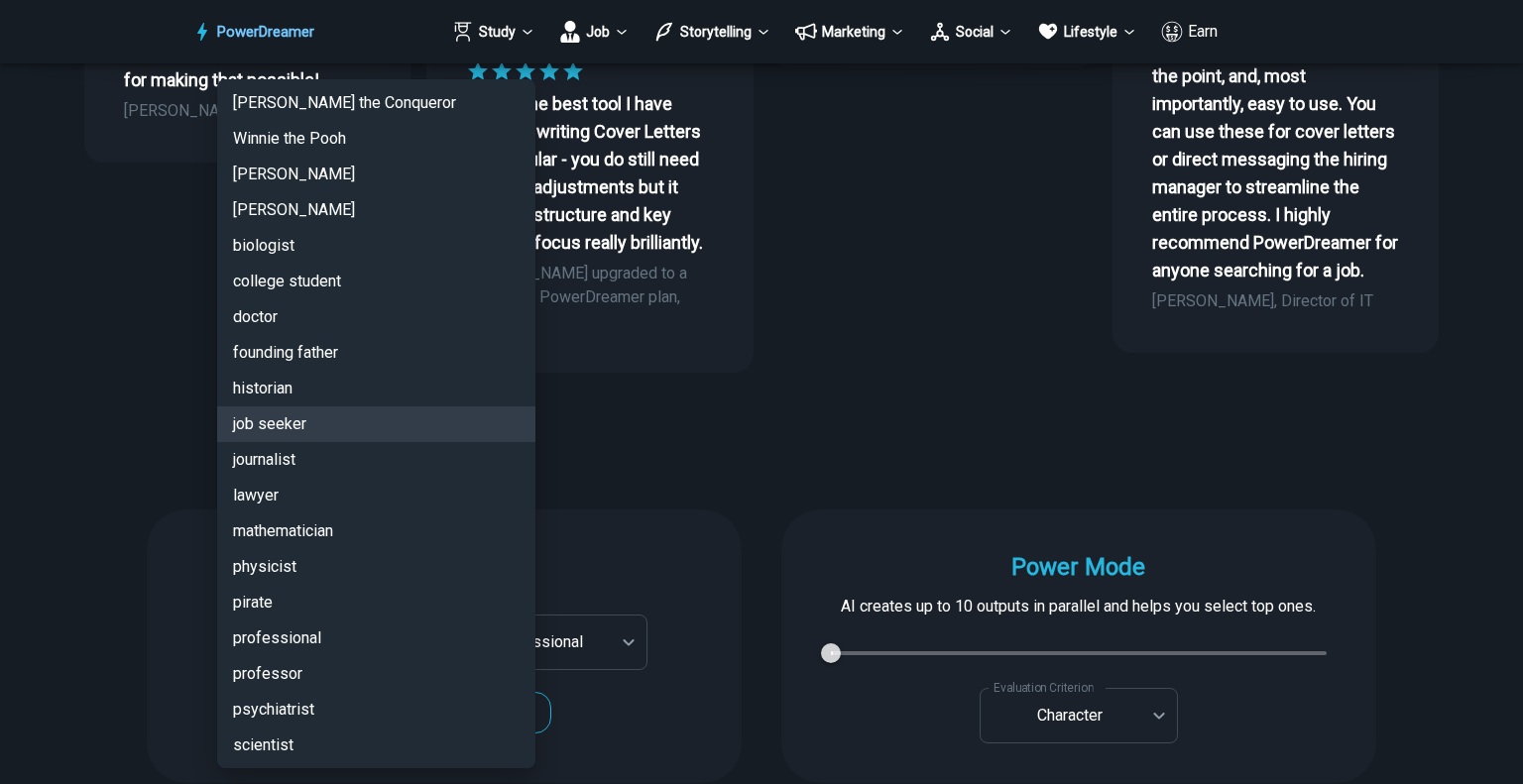 click at bounding box center (762, 392) 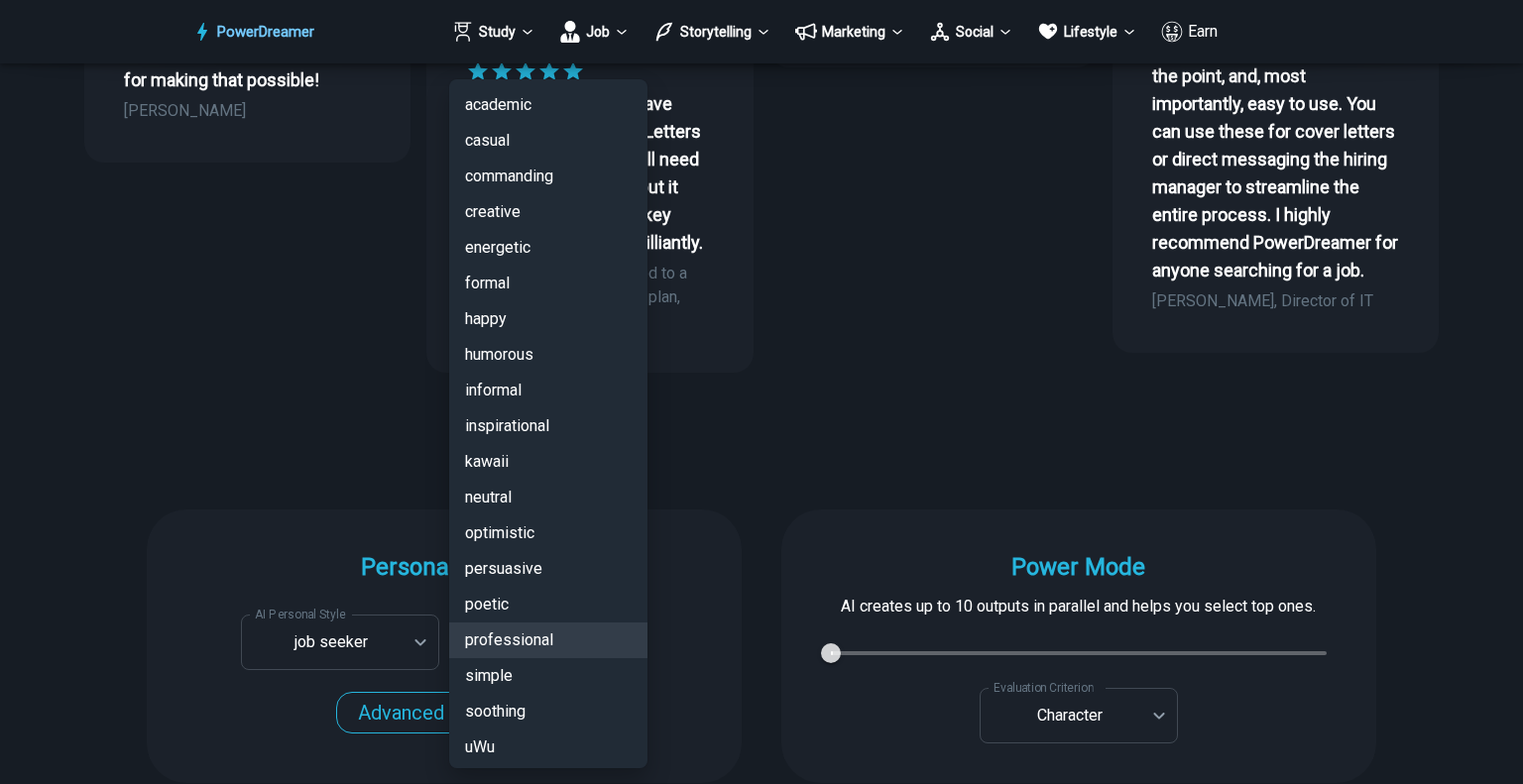 click on "PowerDreamer Study Job Storytelling Marketing Social Lifestyle Earn AI Resume Writer Tailors your resume for each job opening in seconds START Faster with PowerDreamer 214,176  AI-Generated Outputs.  60,000+ Users. 60+ AI Tools. PowerDreamer saved me a ton of stress and even more time. Highly recommend. [PERSON_NAME] is a writer and producer with experience at Morning Rush, [US_STATE] PBS, Metro Weekly and The [US_STATE] Times I received a job offer [DATE] that your awesome website helped me get. Thank you! I will be singing your praises. [PERSON_NAME] signed up to PowerDreamer [DATE] and received his job offer [DATE] Absolutely love this program!! I'm usually hesitant to pay for anything without being able to try it for free first. However, I was desperate to get resume writing help and this program far exceeded my expectations! I have been telling anyone I know looking for a job to try it. [PERSON_NAME] [PERSON_NAME], Product Manager in E-Commerce [PERSON_NAME] [PERSON_NAME] [PERSON_NAME] Personalization AI Tone" at bounding box center (762, 3146) 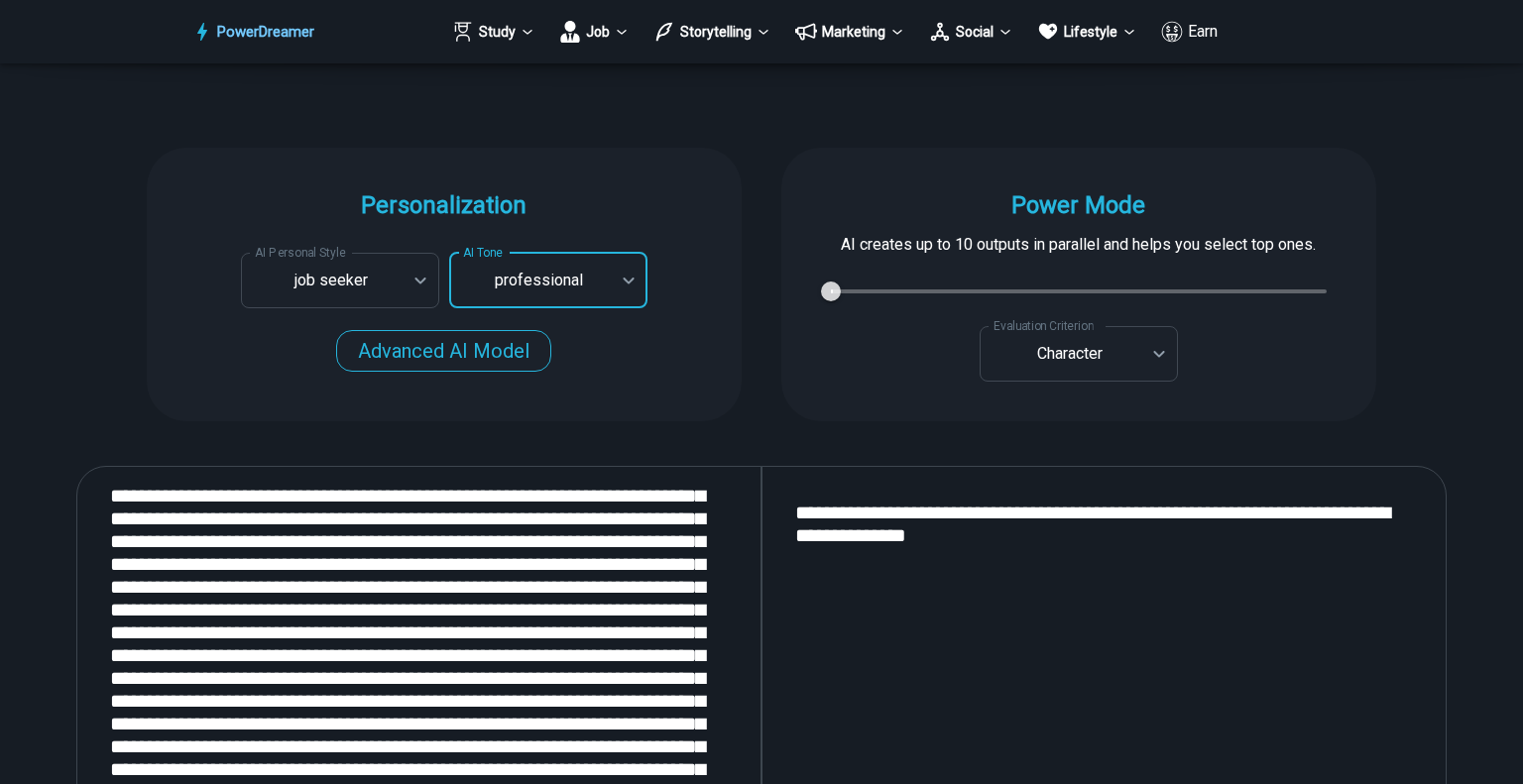 scroll, scrollTop: 1841, scrollLeft: 0, axis: vertical 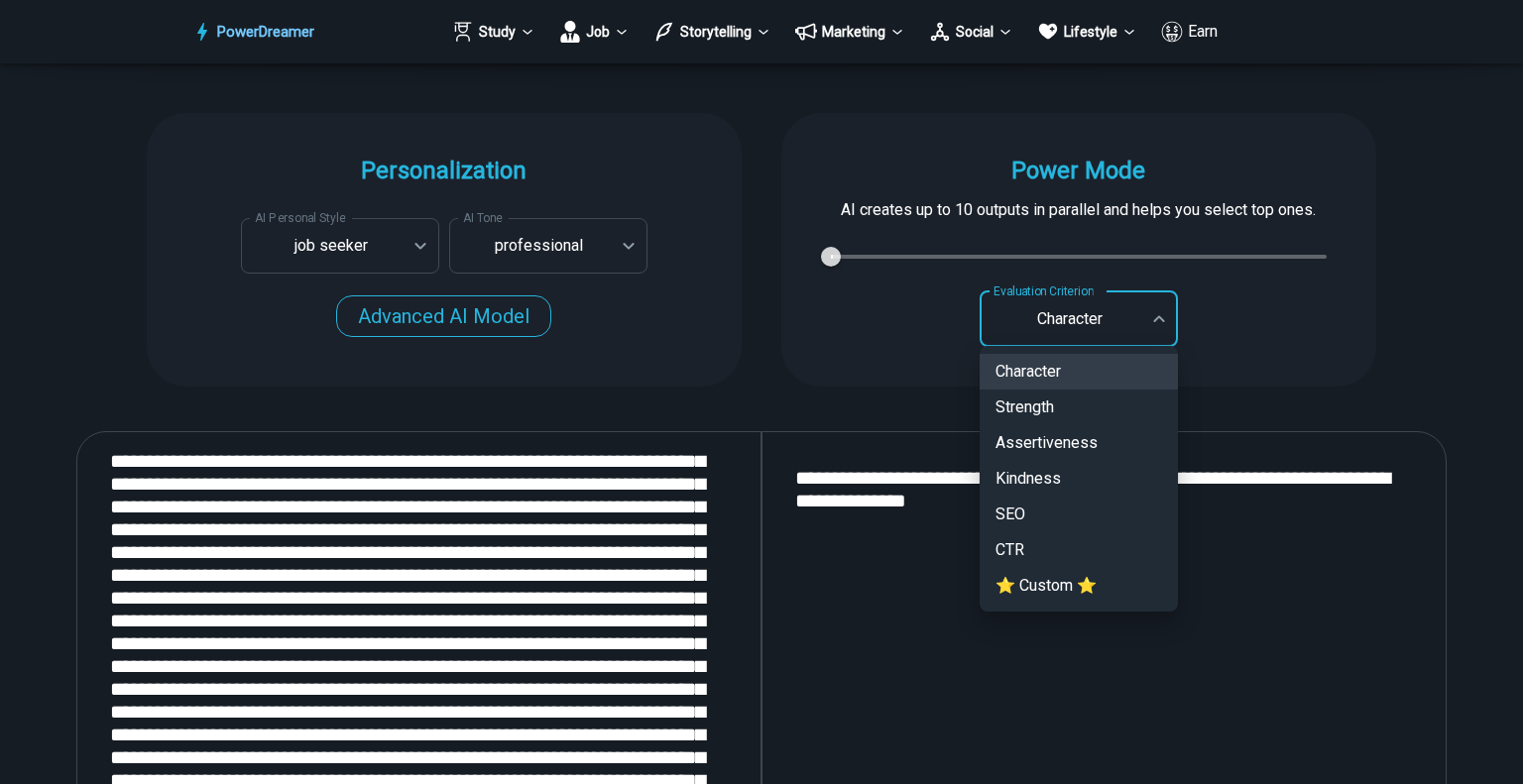 click on "PowerDreamer Study Job Storytelling Marketing Social Lifestyle Earn AI Resume Writer Tailors your resume for each job opening in seconds START Faster with PowerDreamer 214,176  AI-Generated Outputs.  60,000+ Users. 60+ AI Tools. PowerDreamer saved me a ton of stress and even more time. Highly recommend. [PERSON_NAME] is a writer and producer with experience at Morning Rush, [US_STATE] PBS, Metro Weekly and The [US_STATE] Times I received a job offer [DATE] that your awesome website helped me get. Thank you! I will be singing your praises. [PERSON_NAME] signed up to PowerDreamer [DATE] and received his job offer [DATE] Absolutely love this program!! I'm usually hesitant to pay for anything without being able to try it for free first. However, I was desperate to get resume writing help and this program far exceeded my expectations! I have been telling anyone I know looking for a job to try it. [PERSON_NAME] [PERSON_NAME], Product Manager in E-Commerce [PERSON_NAME] [PERSON_NAME] [PERSON_NAME] Personalization AI Tone" at bounding box center (762, 2749) 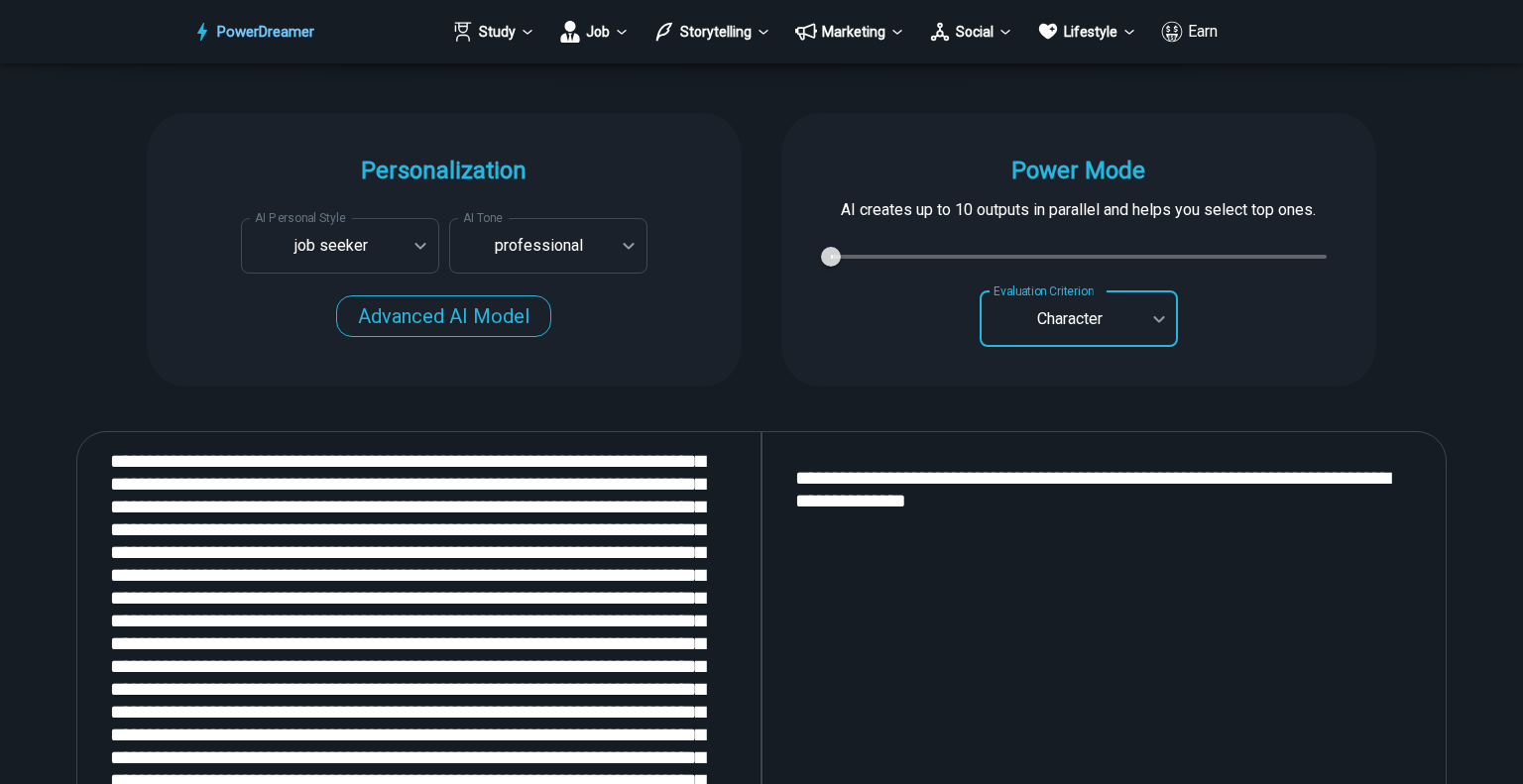 click on "**********" at bounding box center [1104, 695] 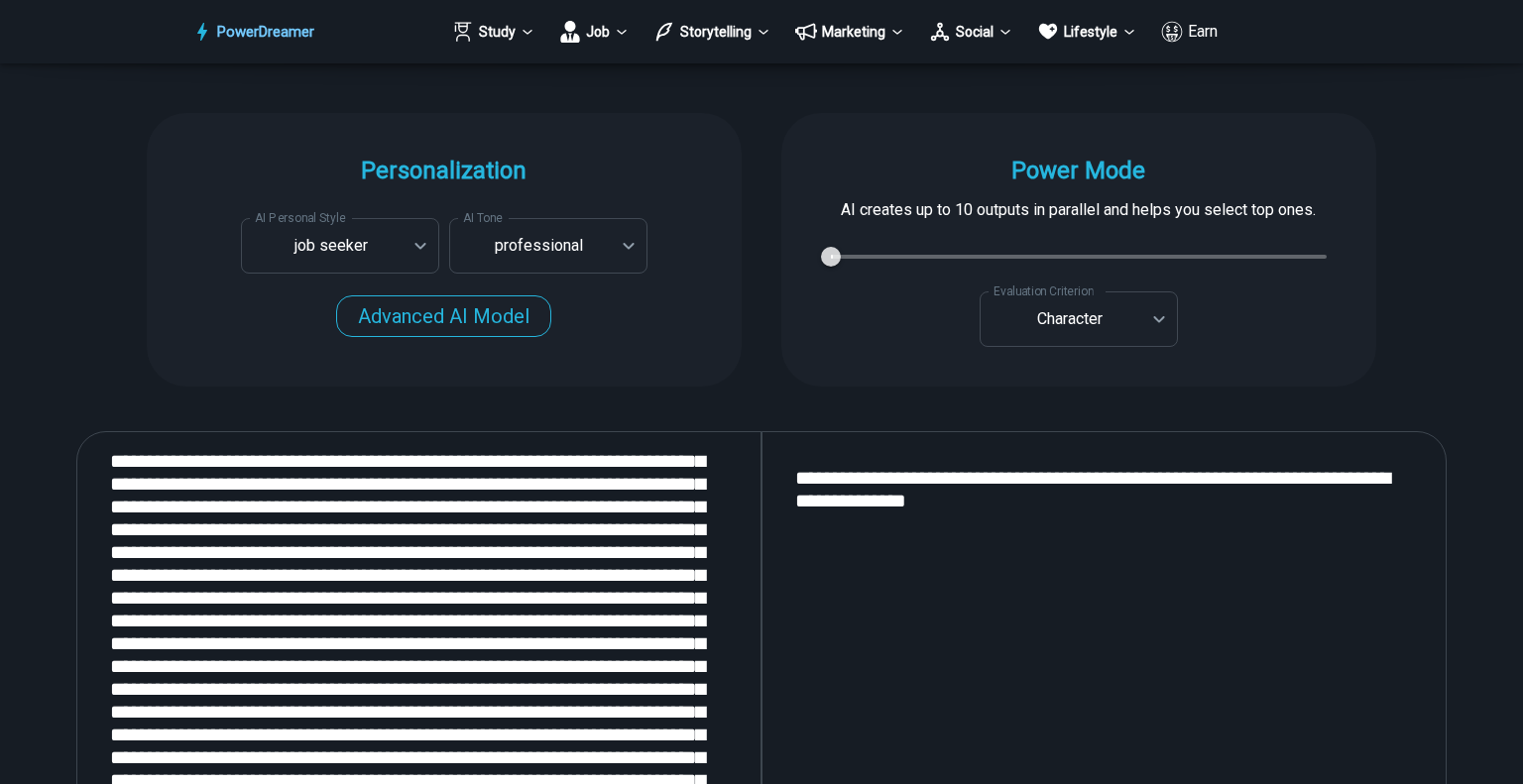paste on "**********" 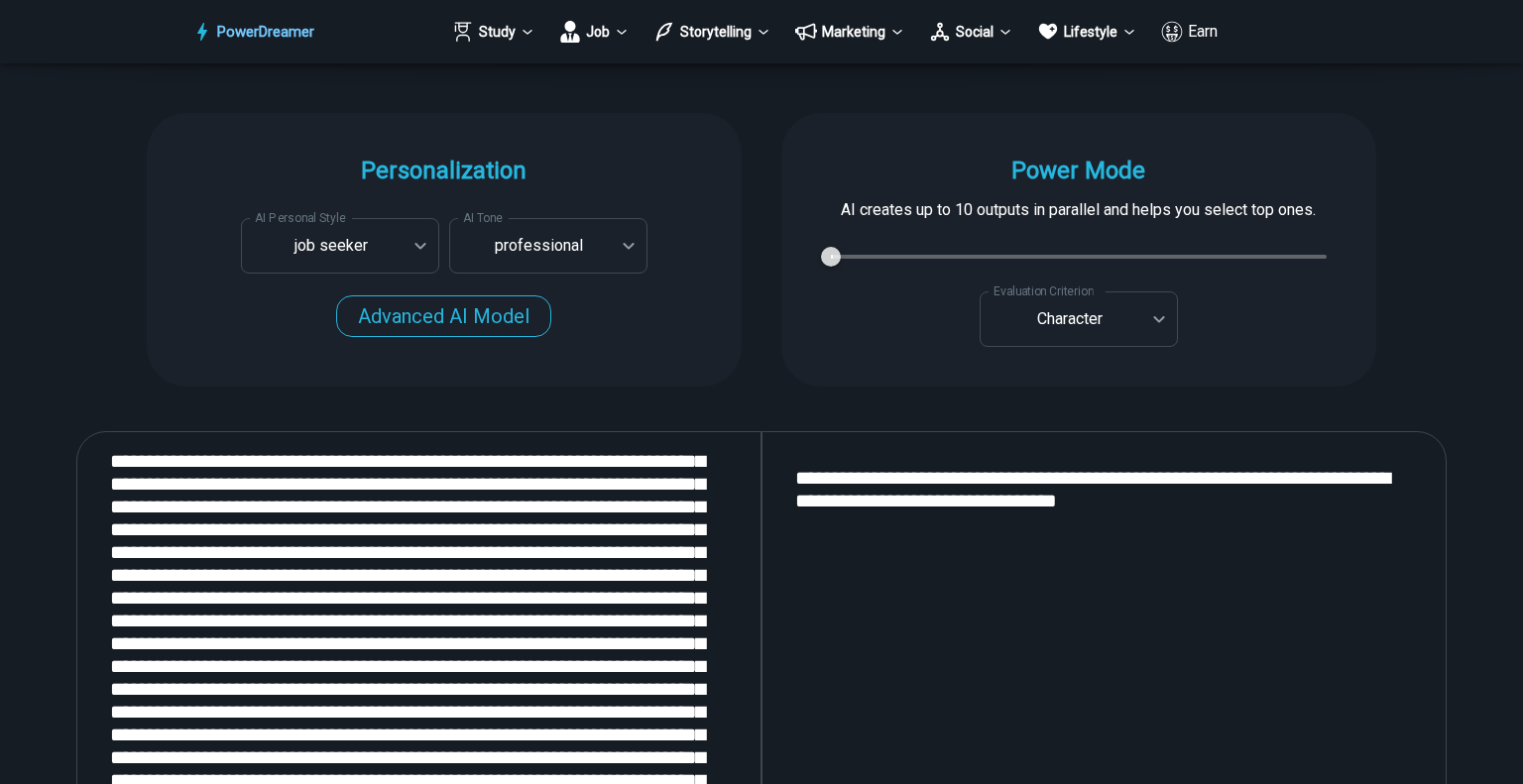 drag, startPoint x: 1164, startPoint y: 504, endPoint x: 723, endPoint y: 471, distance: 442.23297 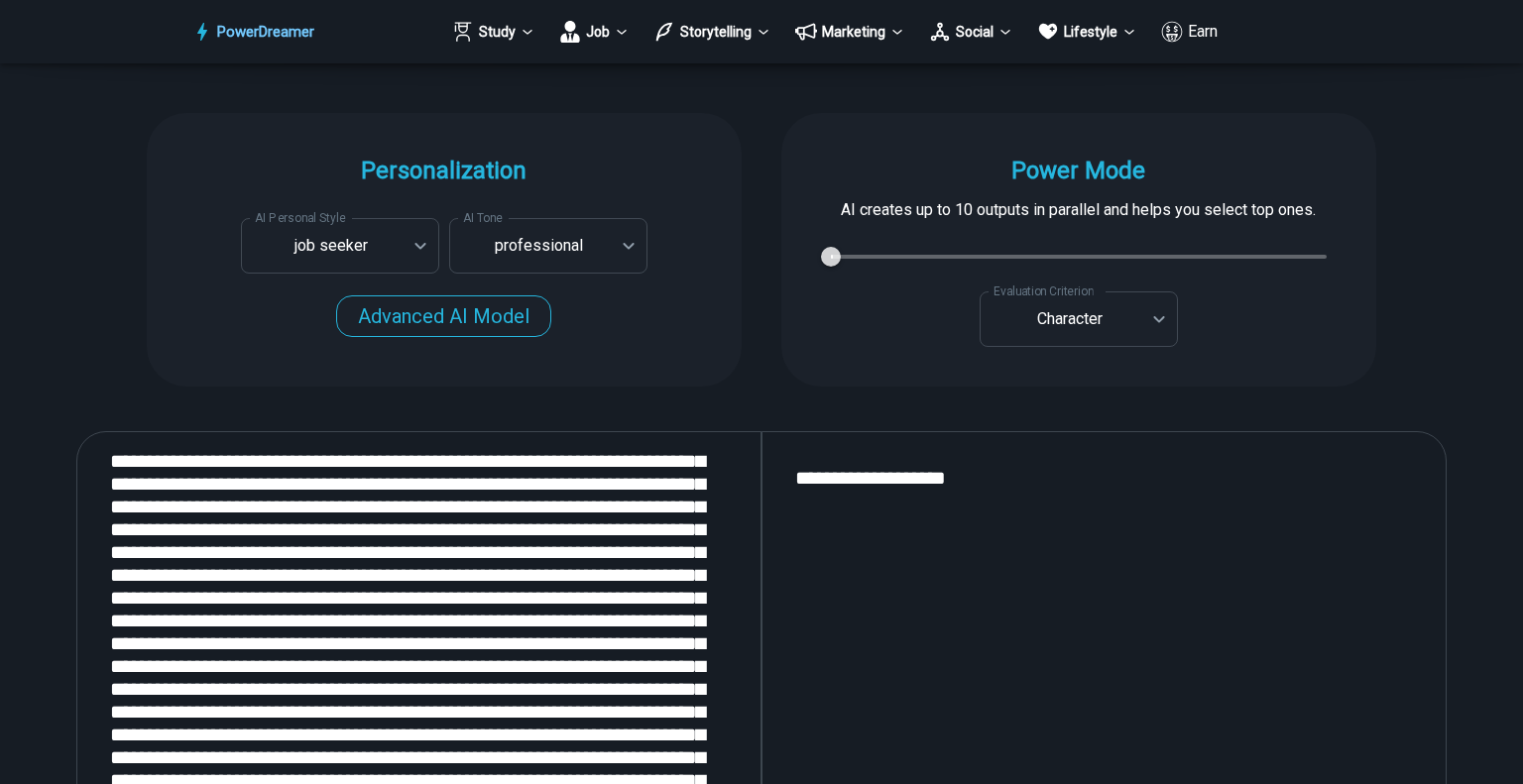 click on "**********" at bounding box center [1104, 695] 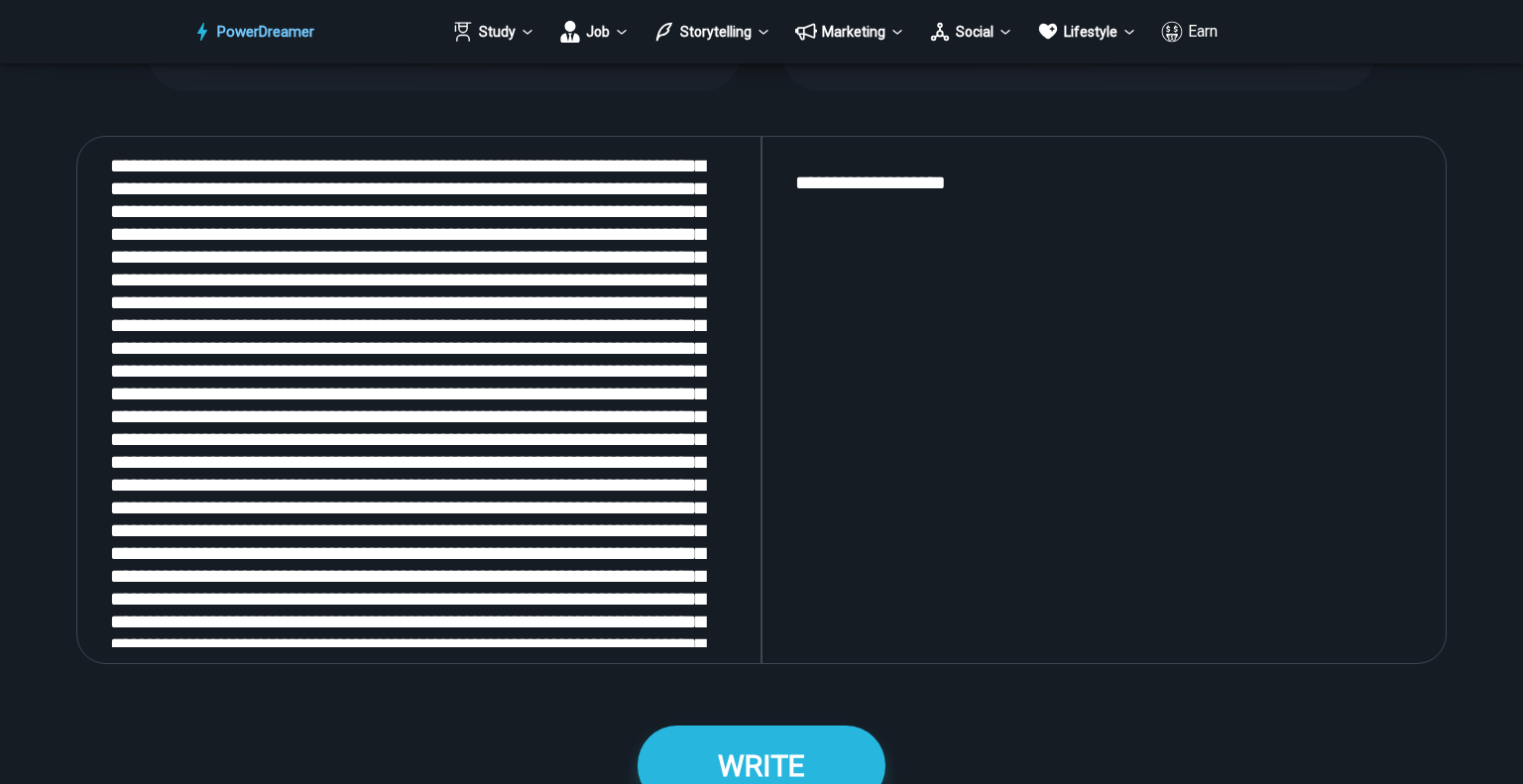scroll, scrollTop: 2138, scrollLeft: 0, axis: vertical 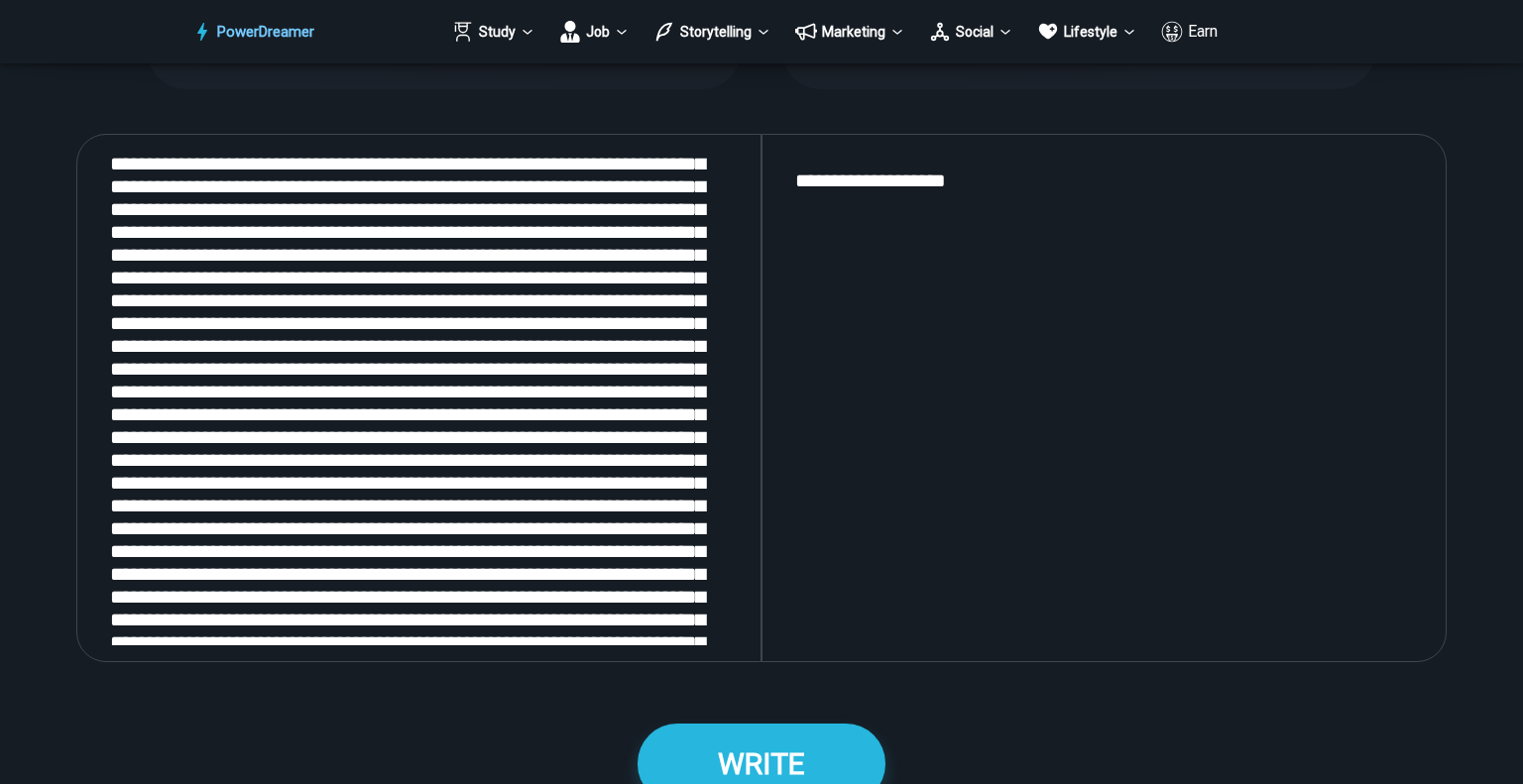 paste on "**********" 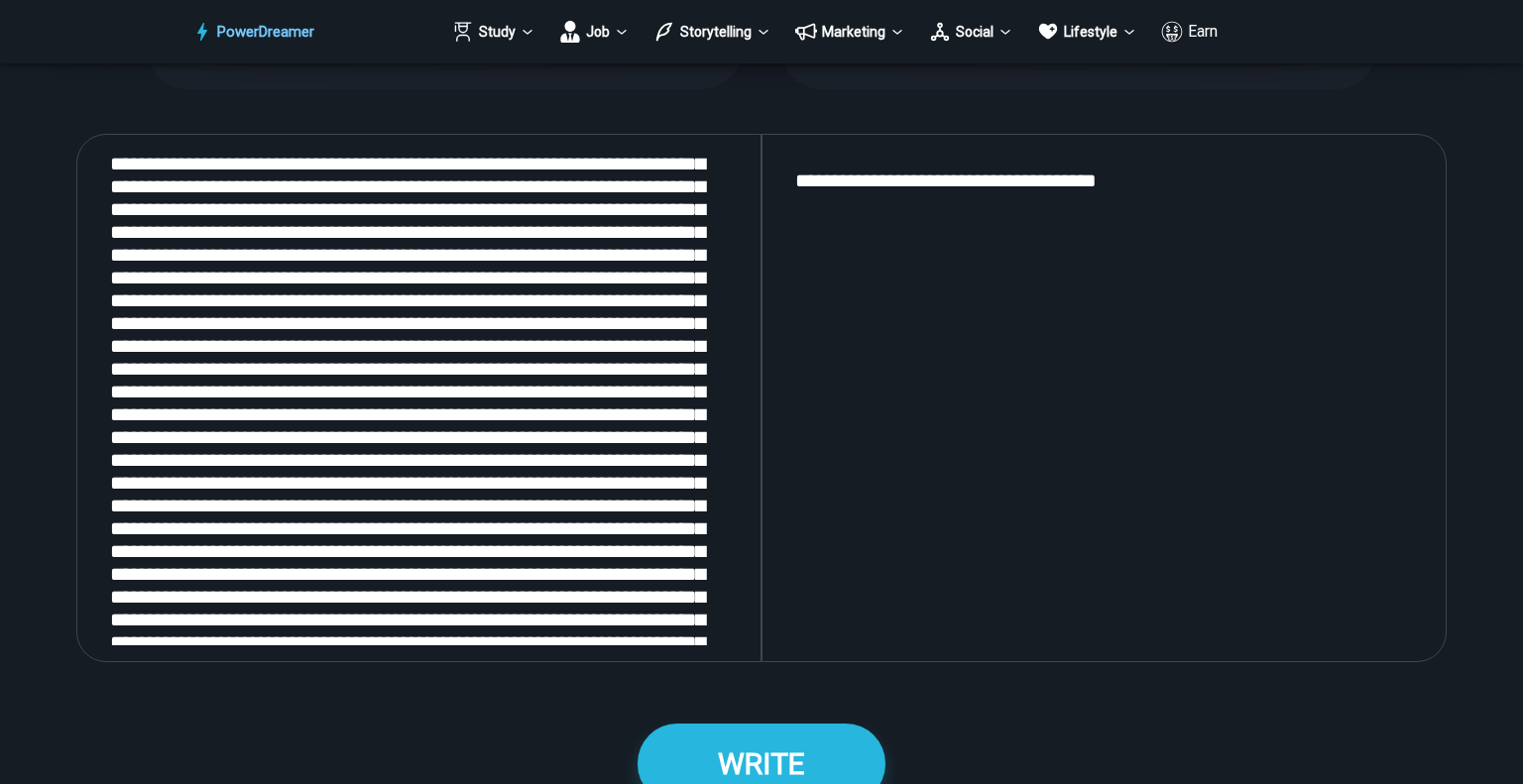 click on "**********" at bounding box center (1104, 397) 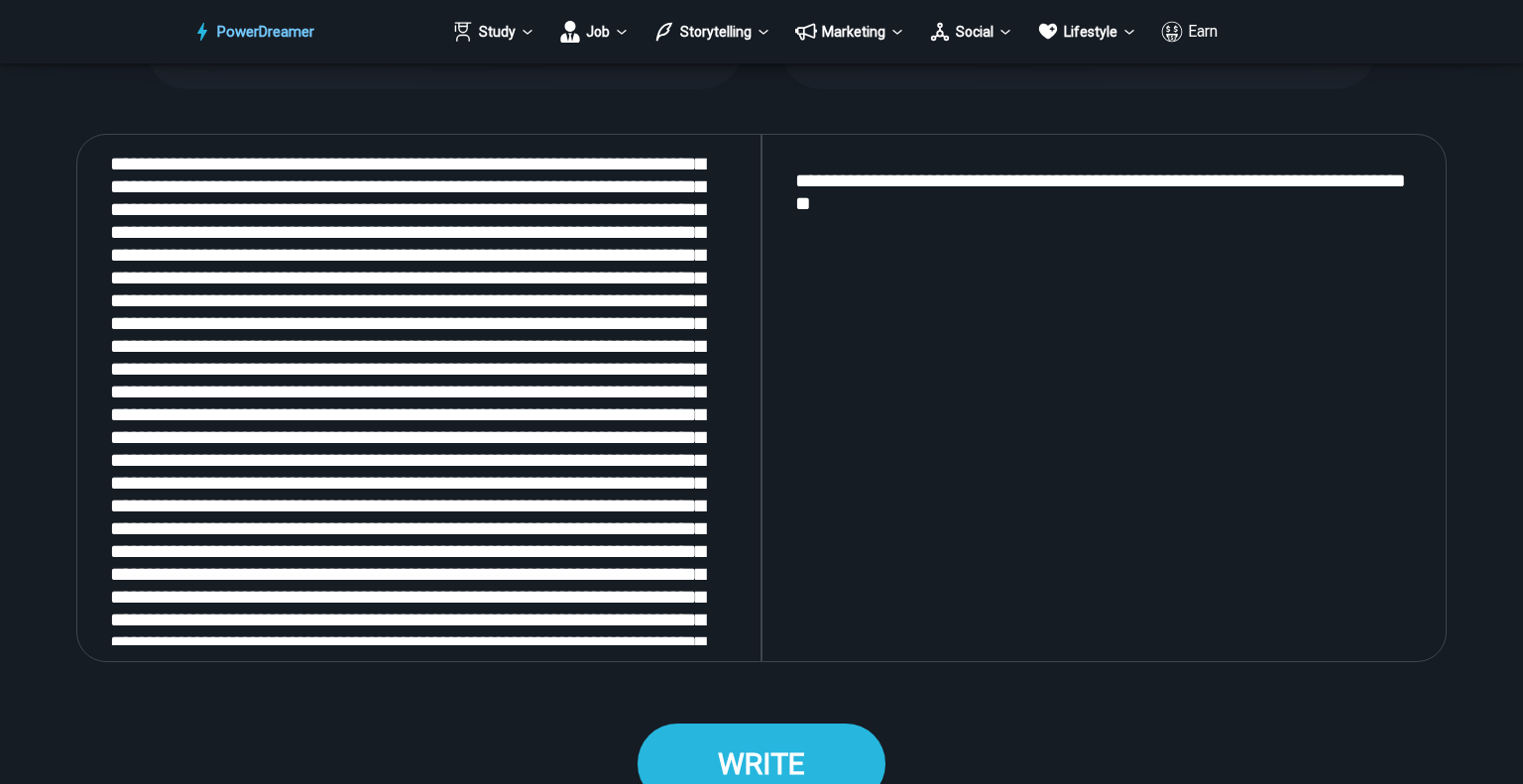 type on "**********" 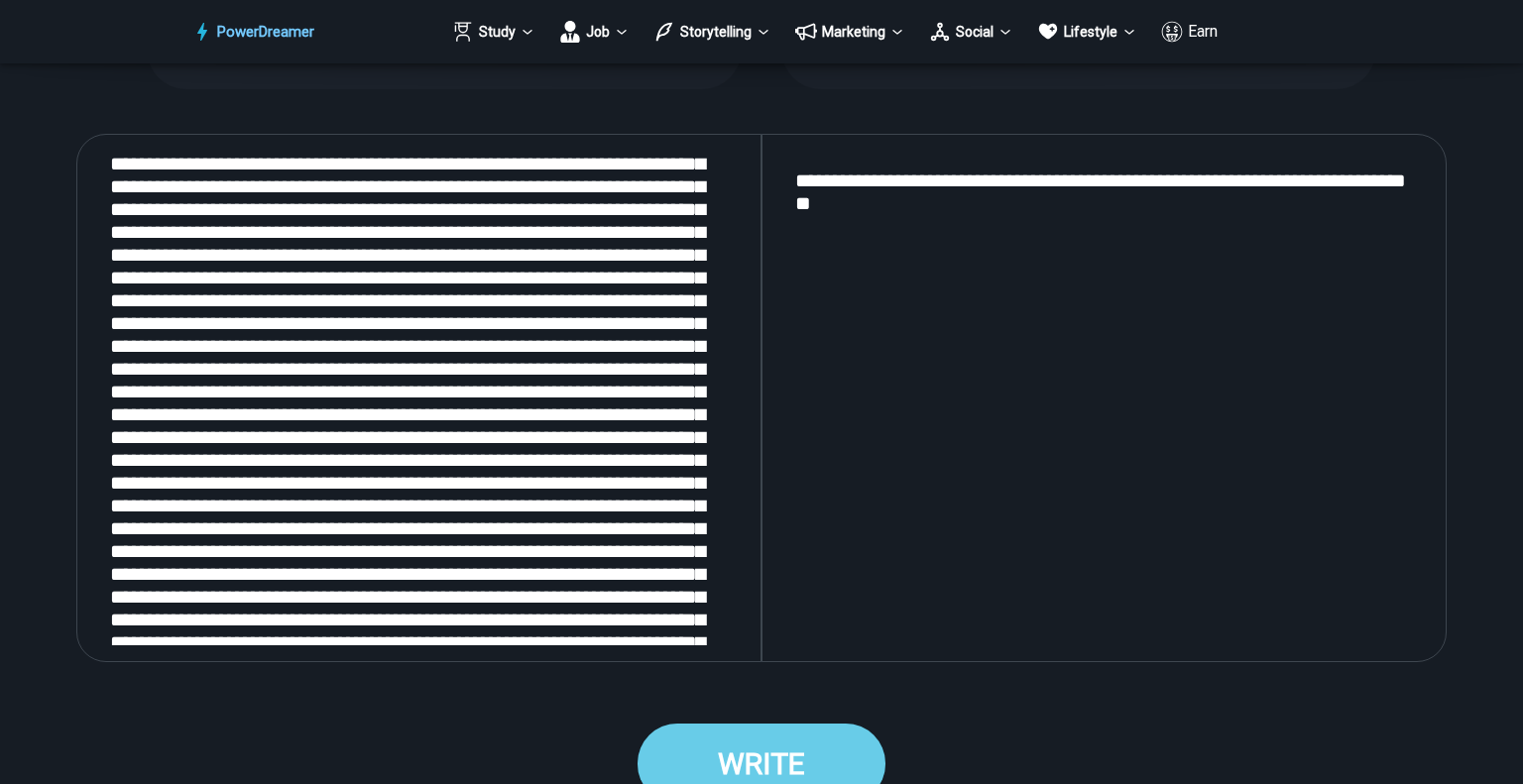 click on "WRITE" at bounding box center [762, 763] 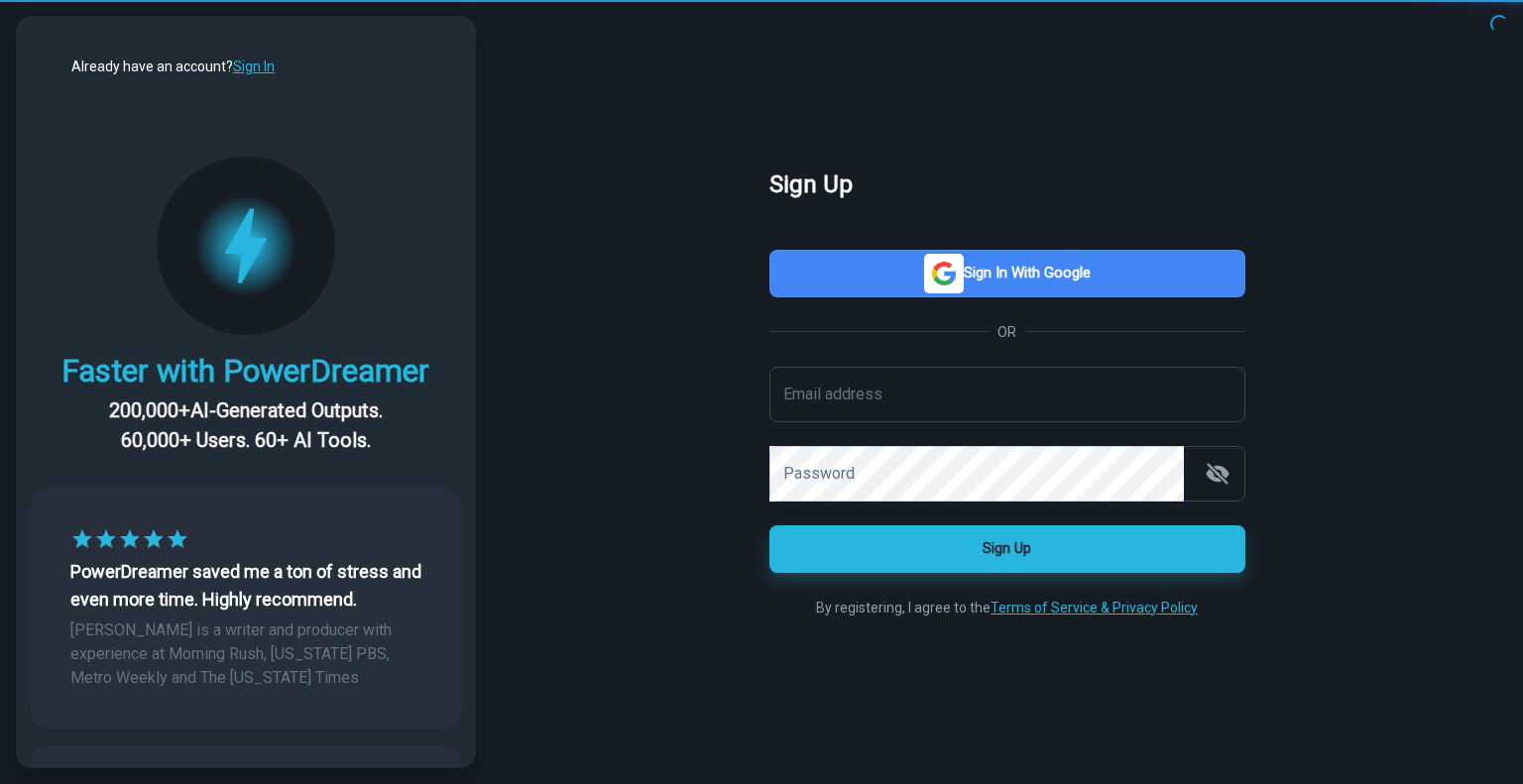 scroll, scrollTop: 0, scrollLeft: 0, axis: both 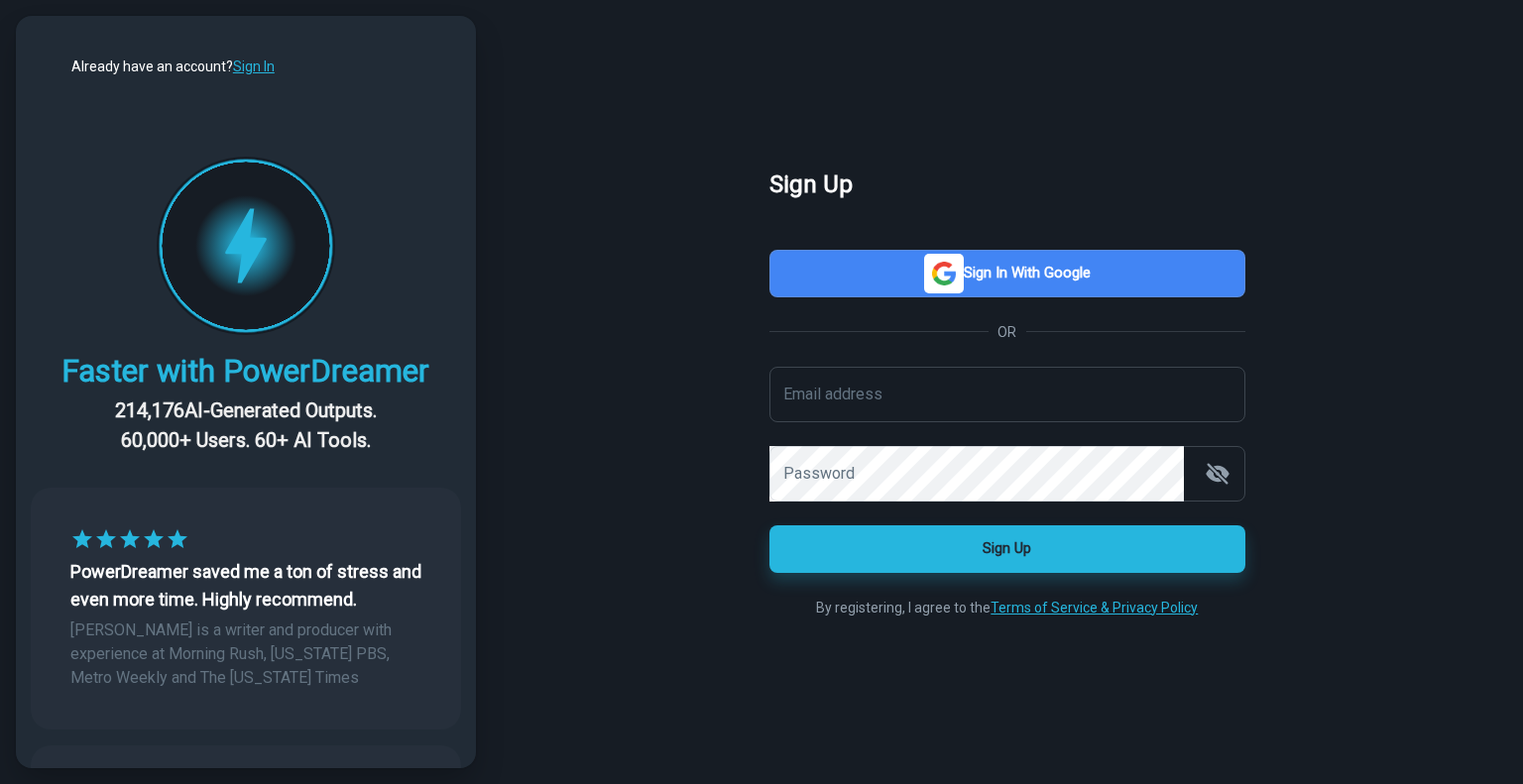 click on "Sign in with Google" at bounding box center (1007, 274) 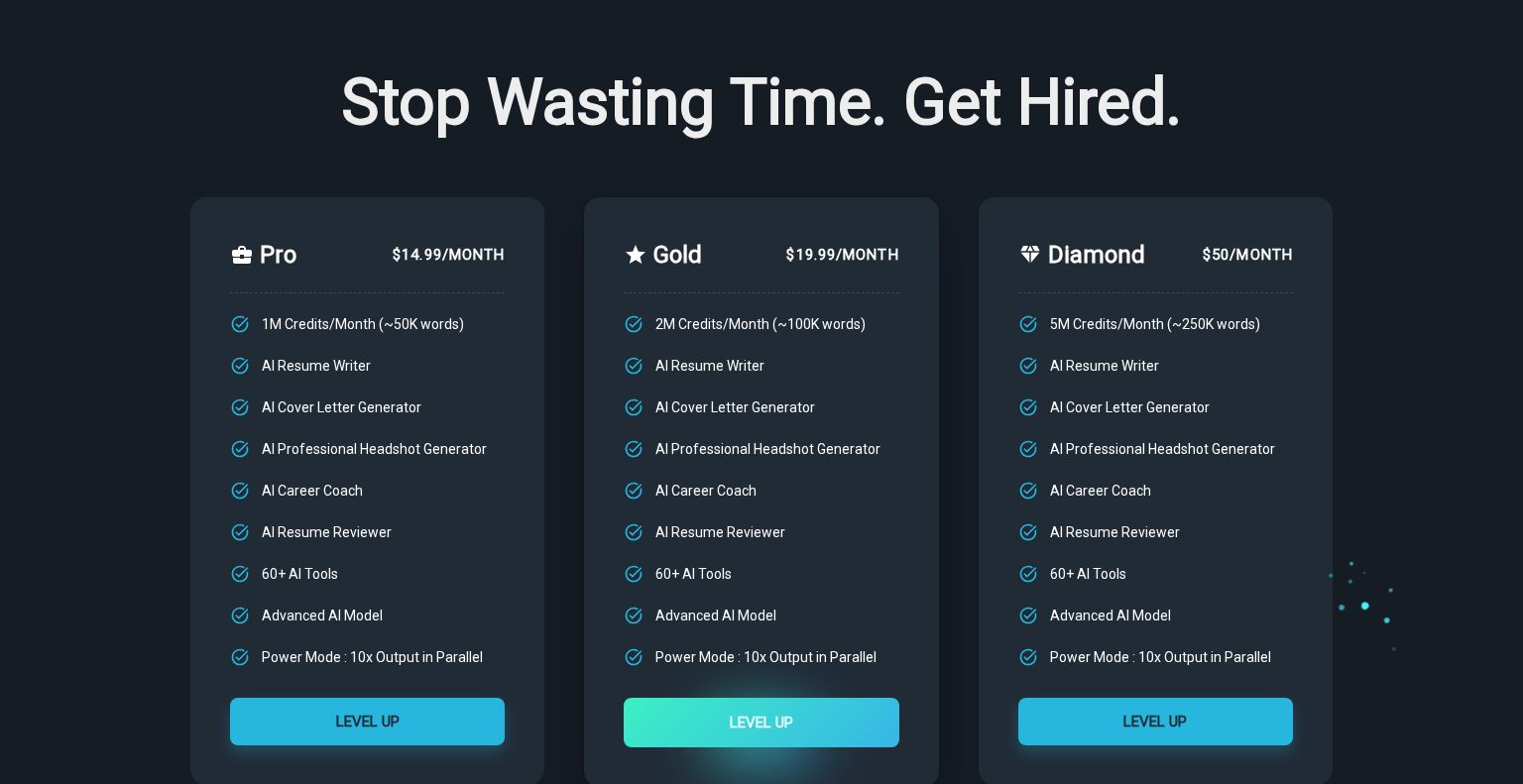 scroll, scrollTop: 0, scrollLeft: 0, axis: both 